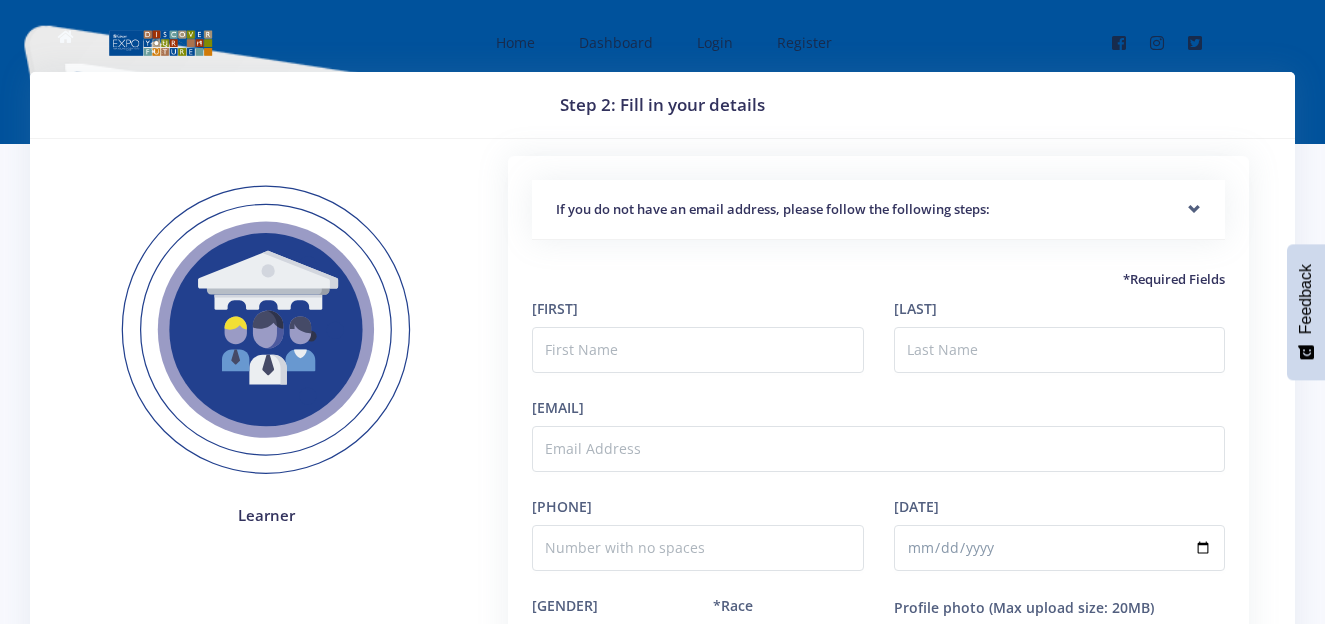 scroll, scrollTop: 0, scrollLeft: 0, axis: both 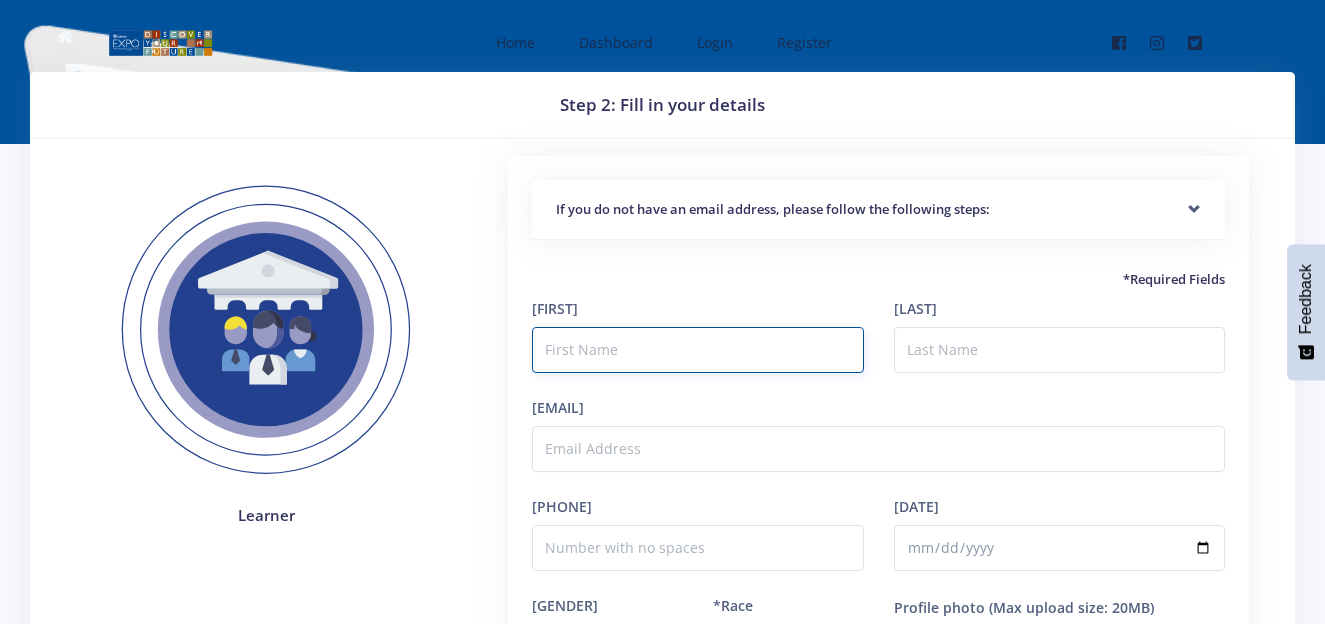 drag, startPoint x: 0, startPoint y: 0, endPoint x: 594, endPoint y: 347, distance: 687.92804 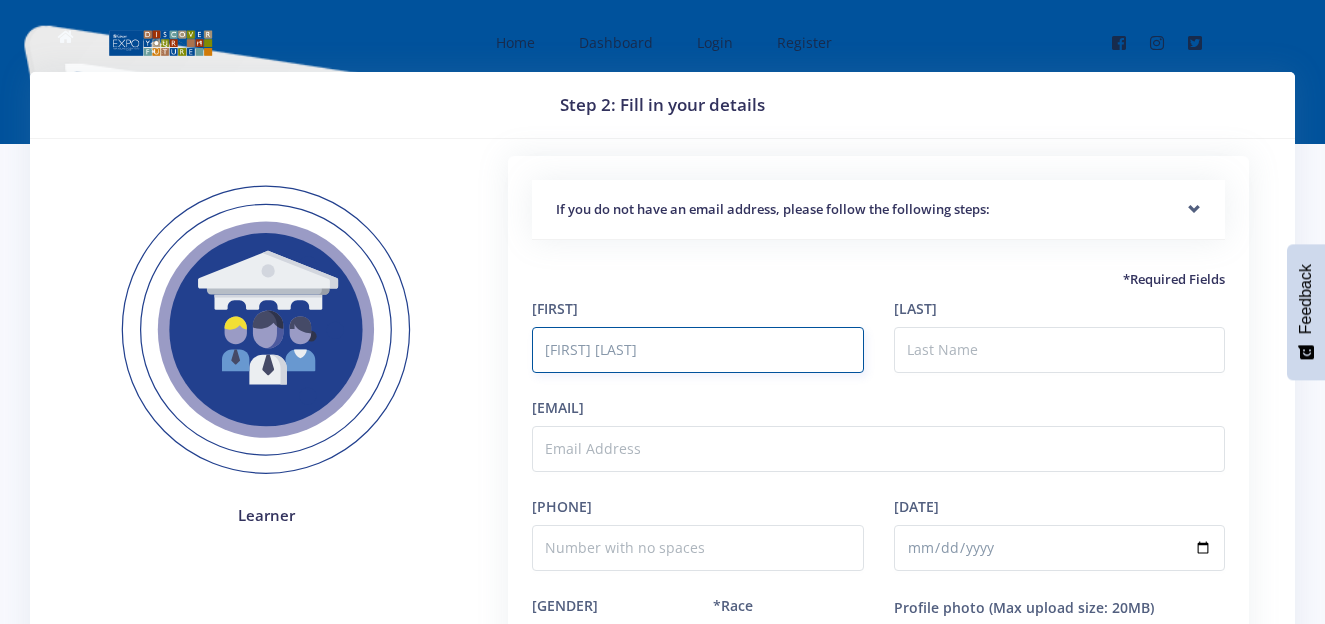 type on "[FIRST] [LAST]" 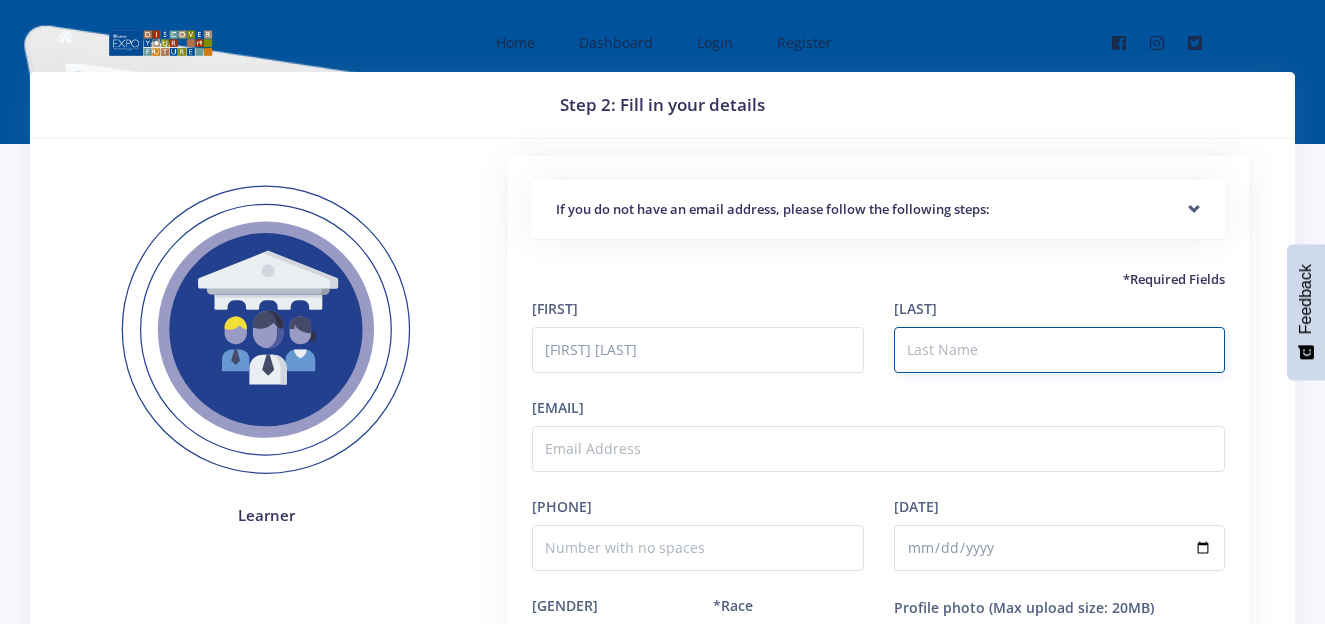 click on "[LAST]" at bounding box center [1059, 350] 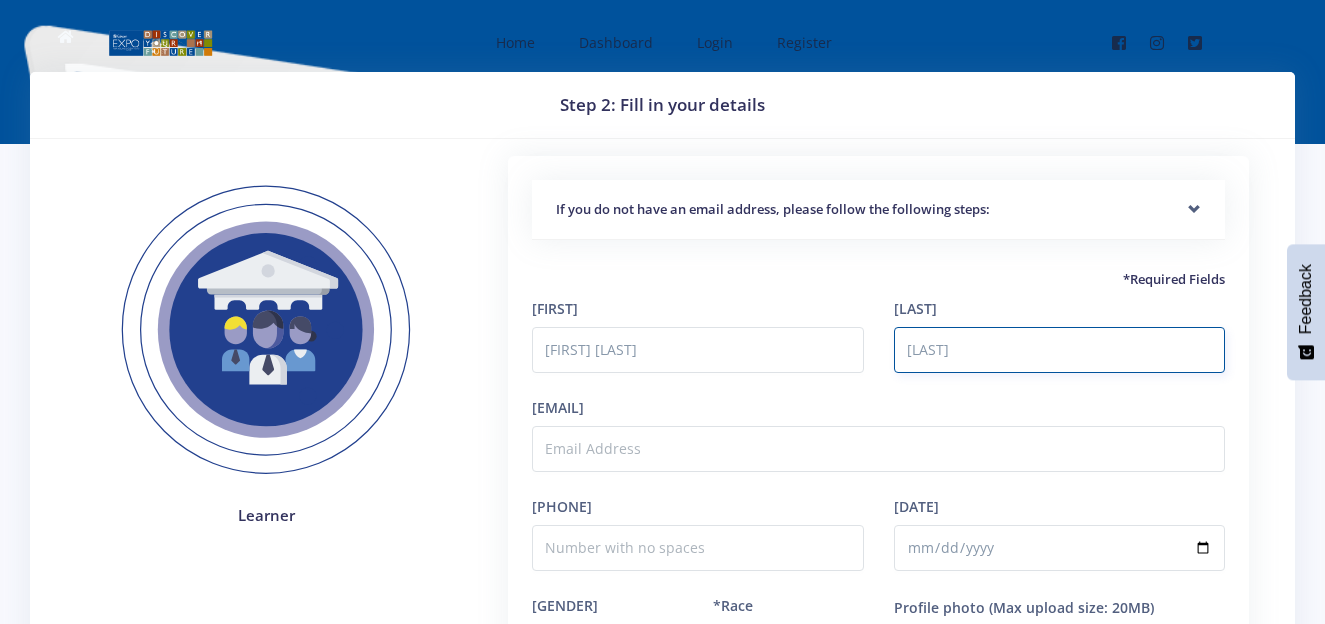 type on "[LAST]" 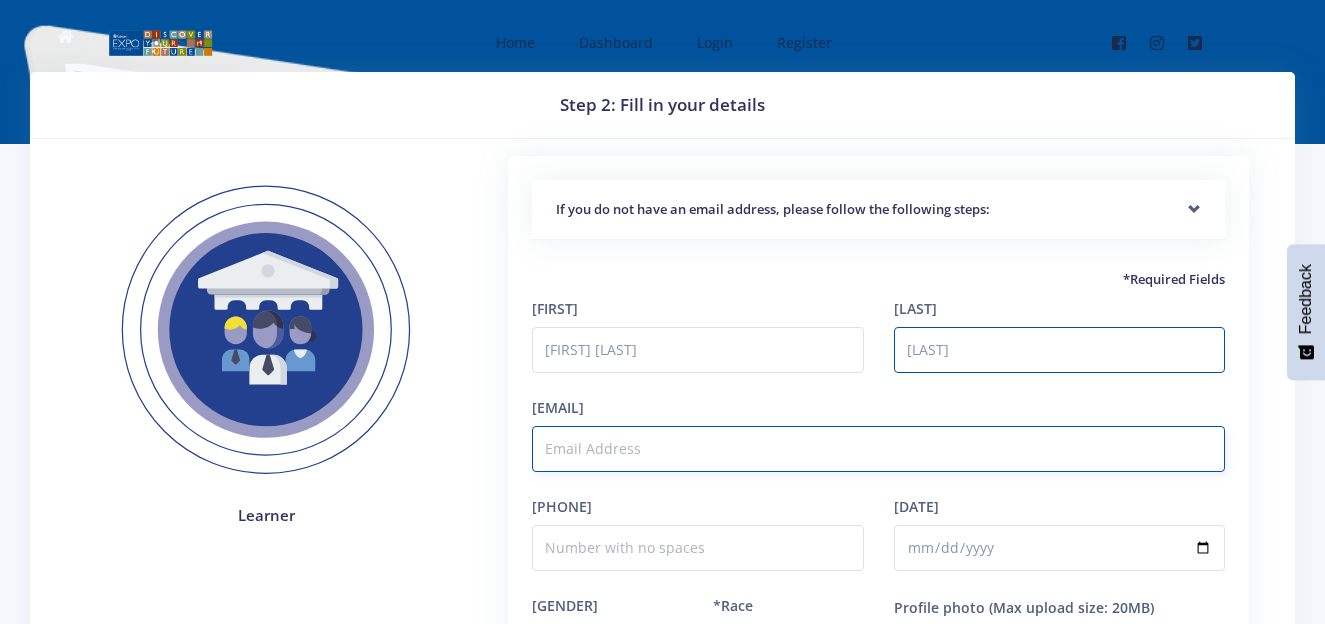 click on "[EMAIL]" at bounding box center [878, 449] 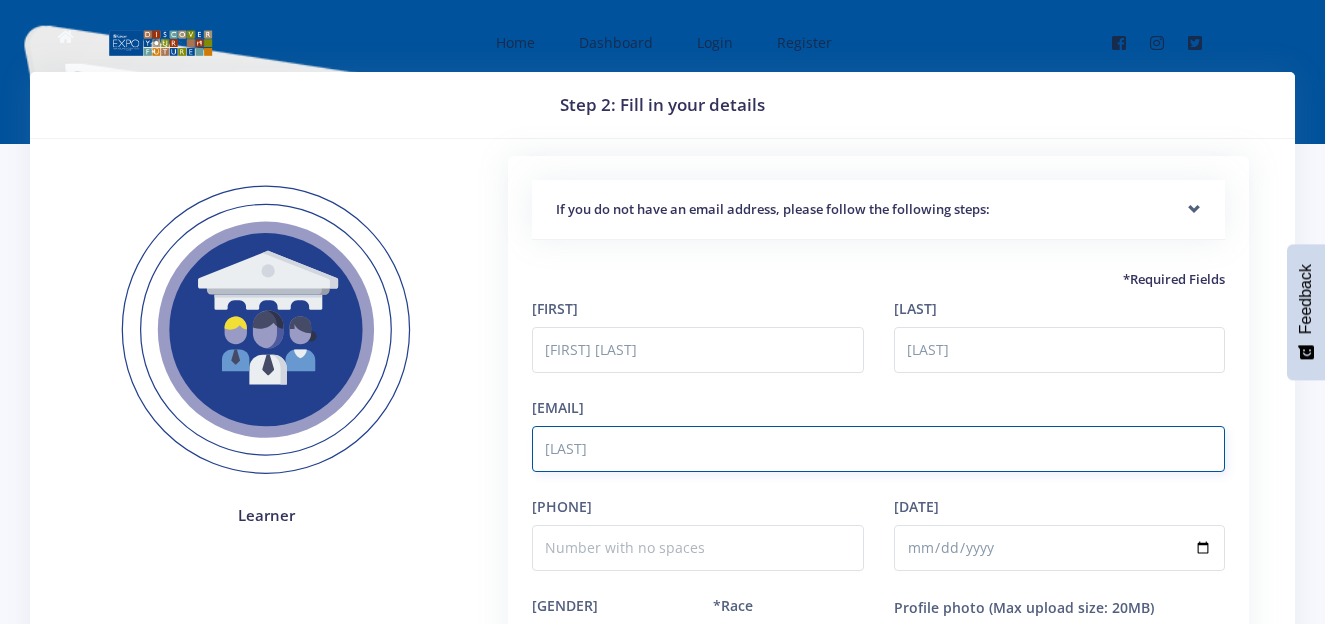 type on "[EMAIL]" 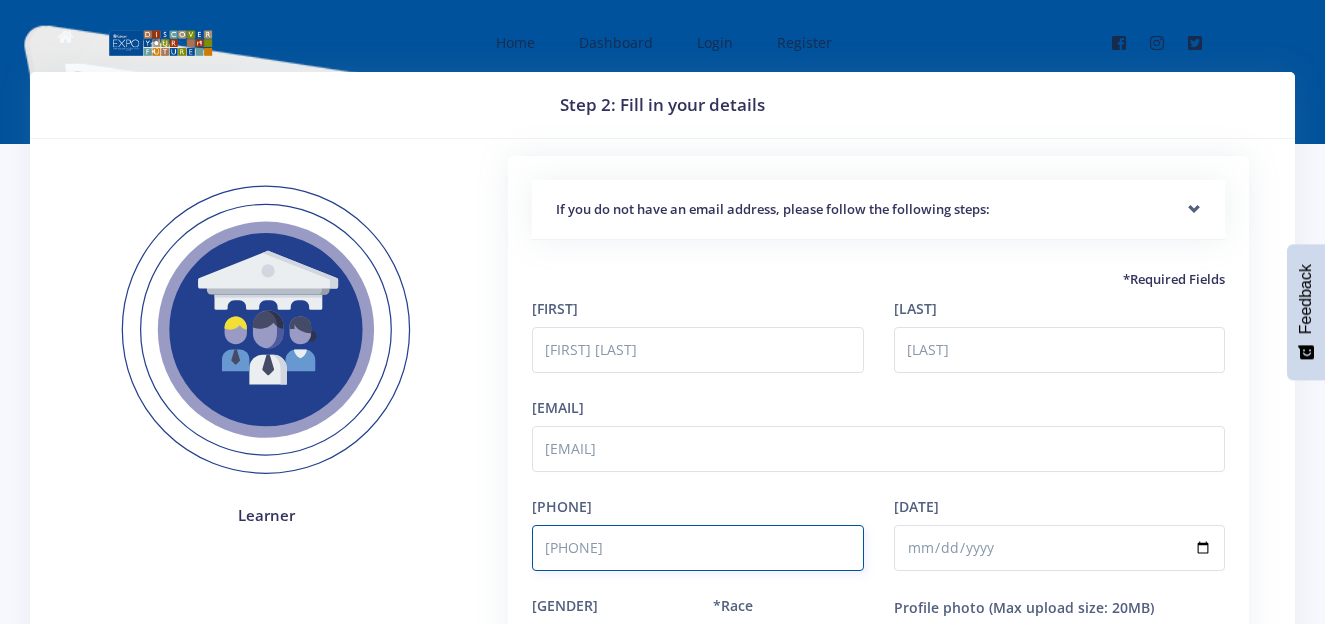 type on "[PHONE]" 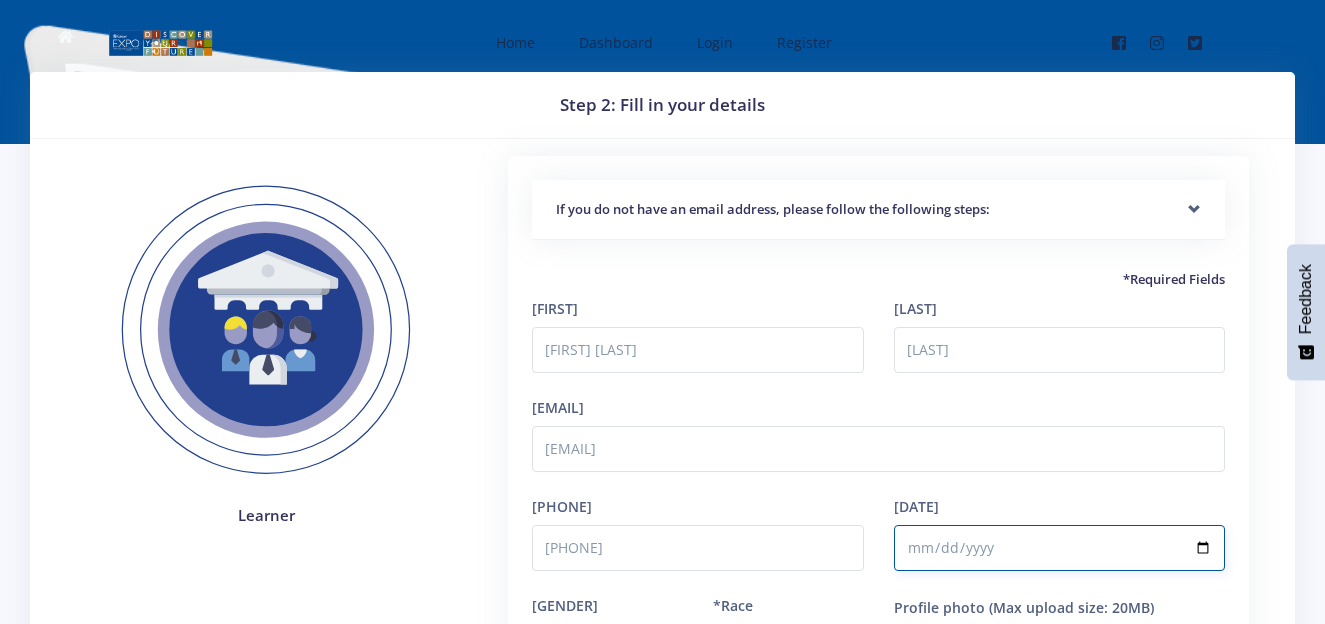 click on "[DATE]" at bounding box center (1059, 548) 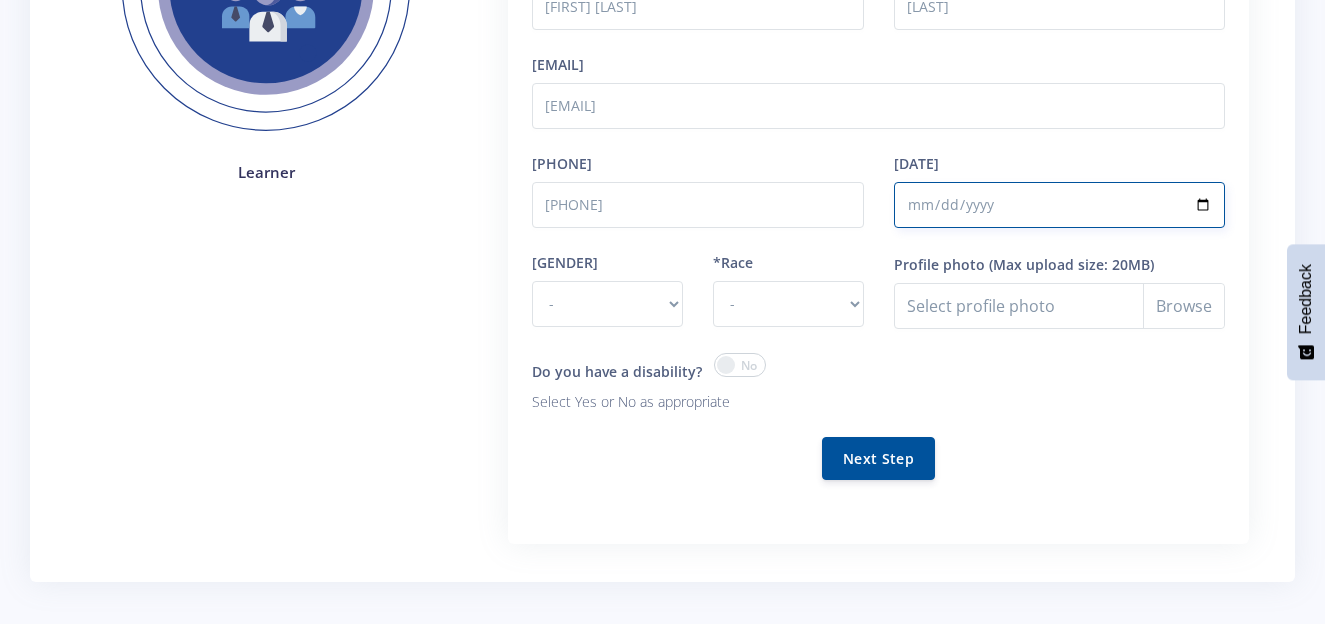 scroll, scrollTop: 400, scrollLeft: 0, axis: vertical 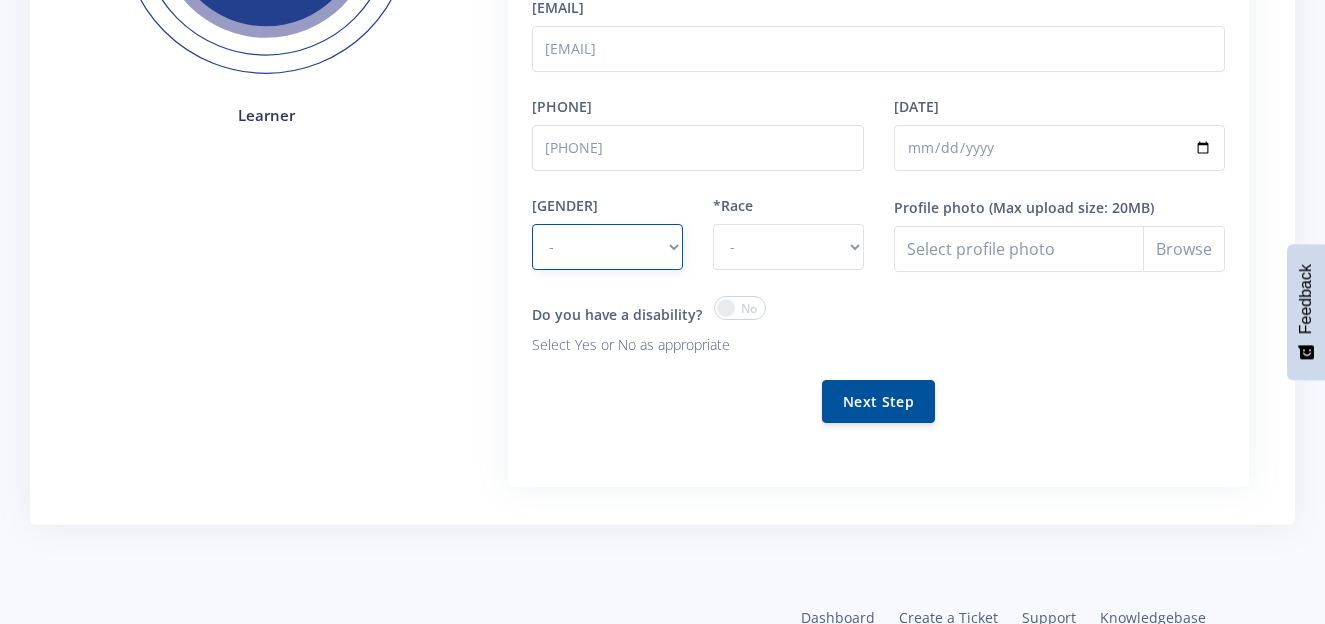 click on "-
[GENDER]
[GENDER]" at bounding box center [607, 247] 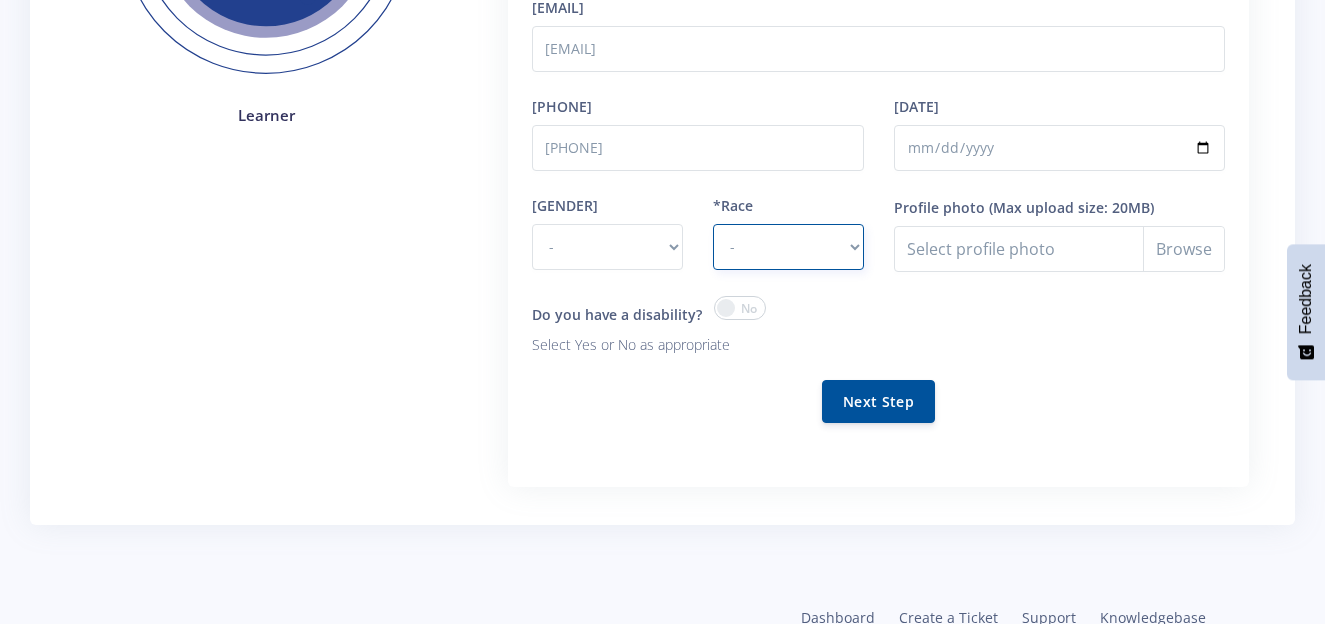 click on "-
[ETHNICITY]
[ETHNICITY]
[ETHNICITY]
[ETHNICITY]
[ETHNICITY]
[ETHNICITY]" at bounding box center [788, 247] 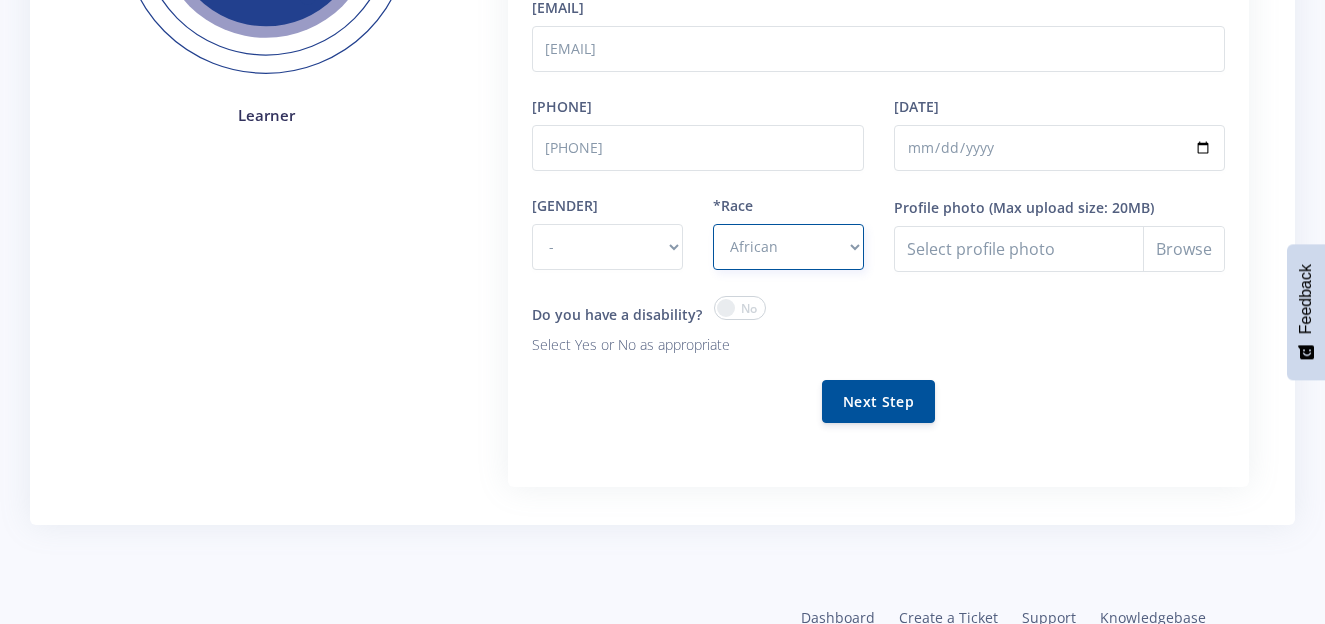 click on "-
[ETHNICITY]
[ETHNICITY]
[ETHNICITY]
[ETHNICITY]
[ETHNICITY]
[ETHNICITY]" at bounding box center (788, 247) 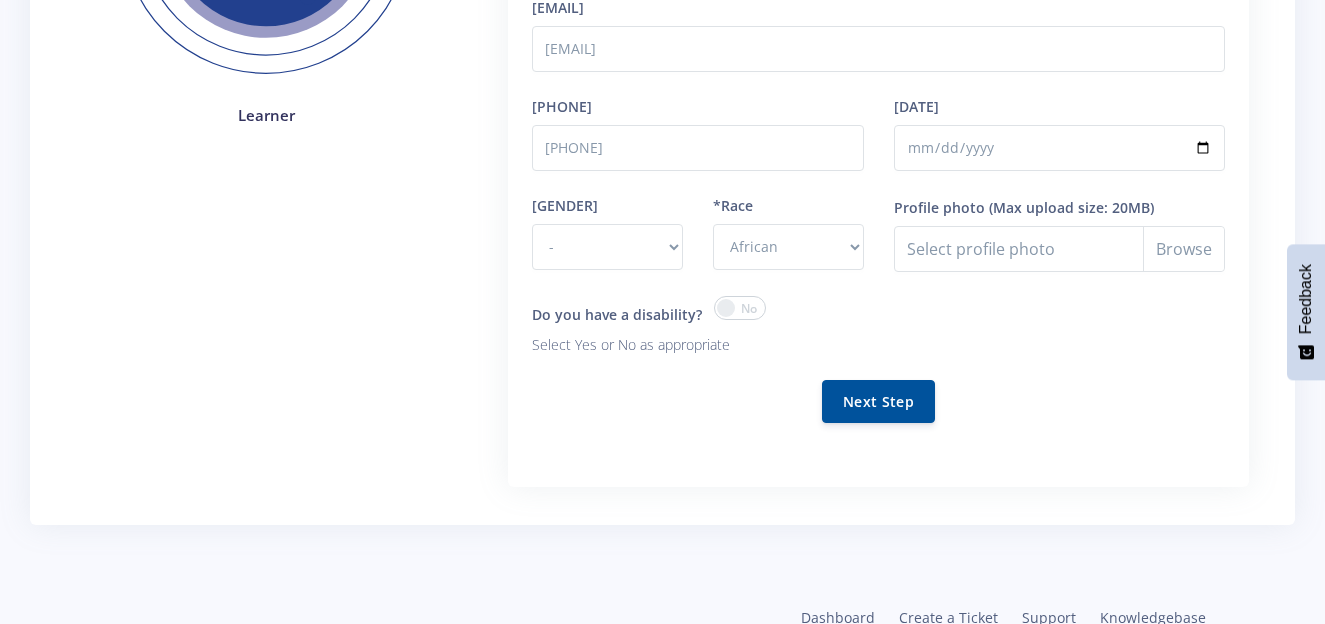 click at bounding box center [740, 308] 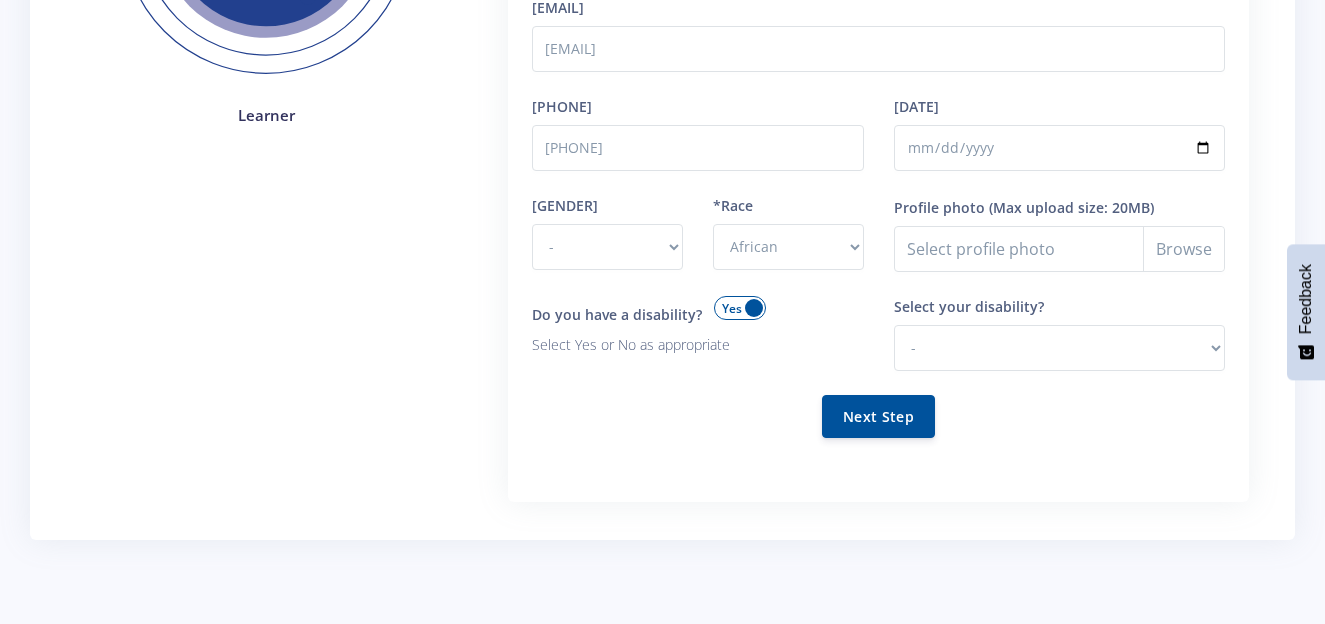 click at bounding box center (740, 308) 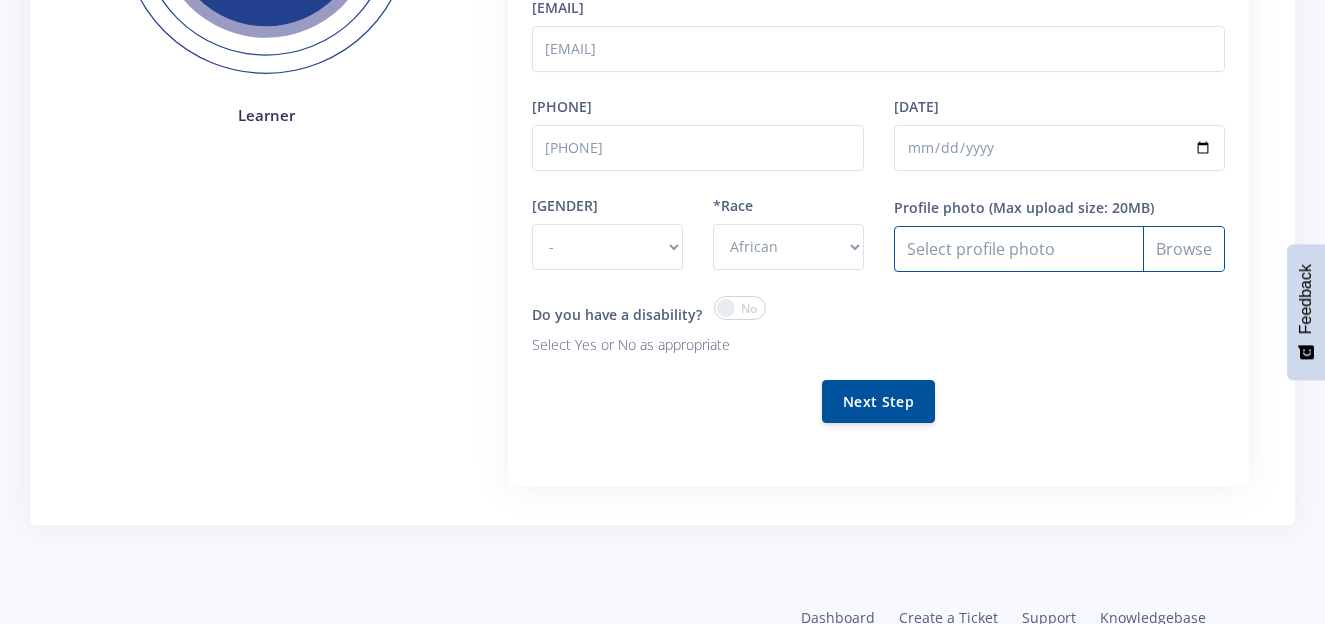 click on "Profile photo" at bounding box center (1059, 249) 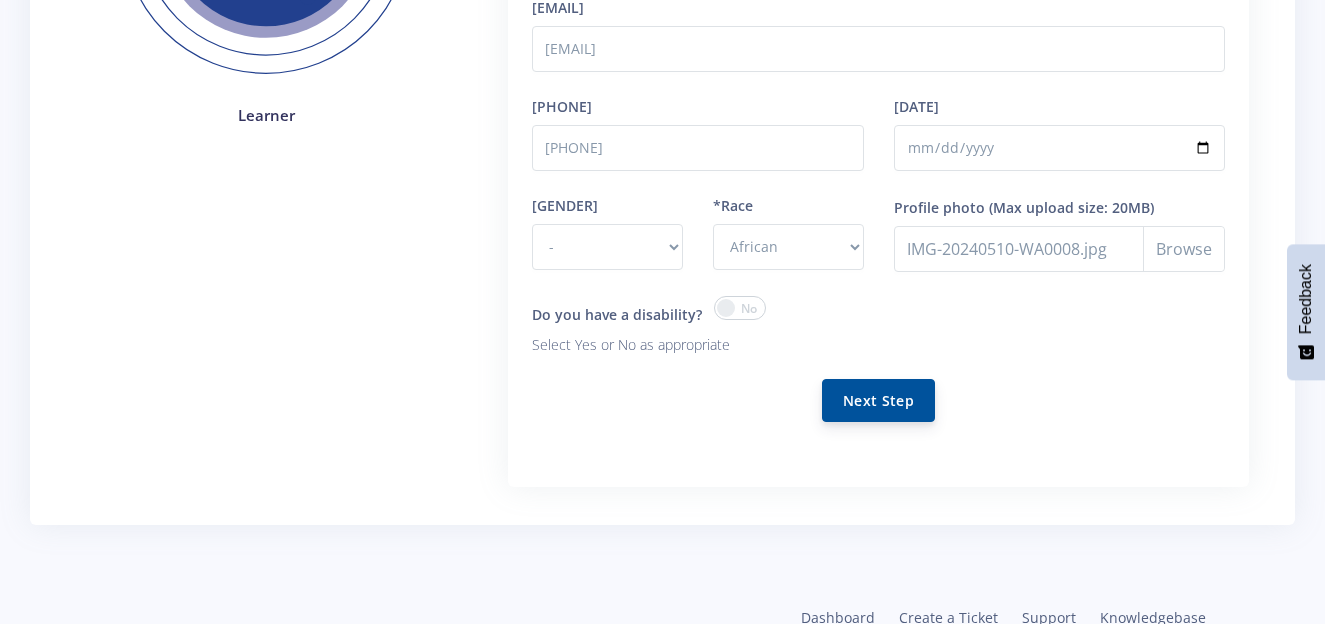 click on "Next
Step" at bounding box center [878, 400] 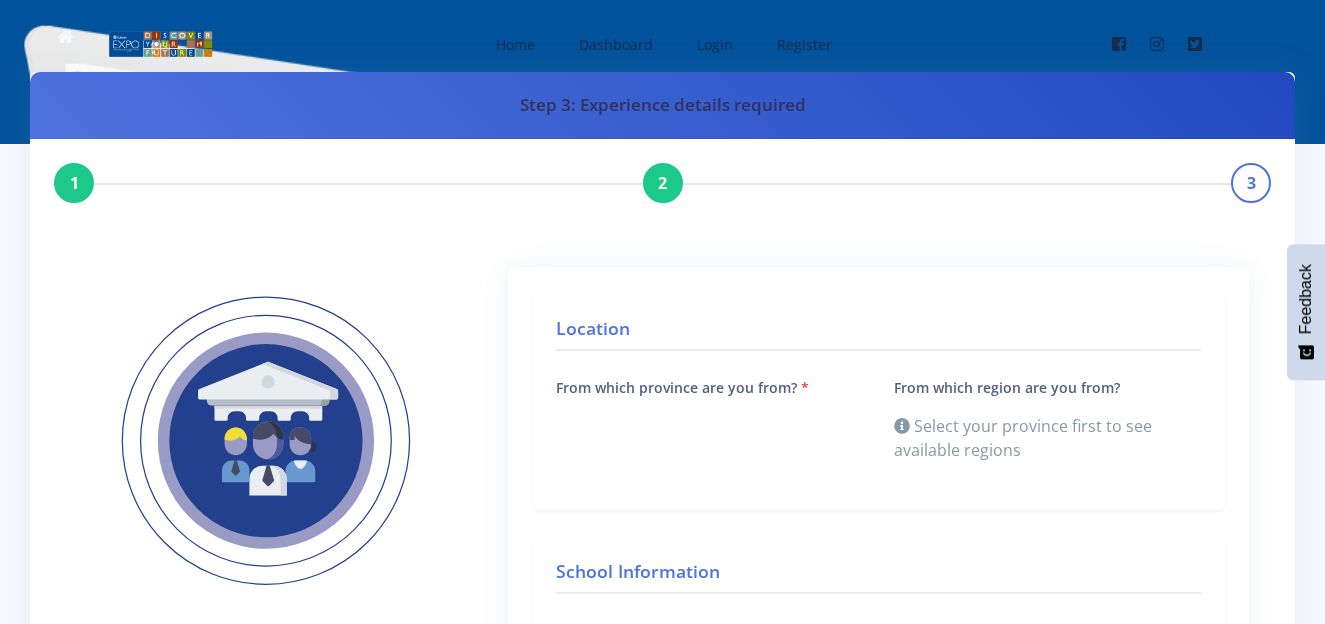 scroll, scrollTop: 0, scrollLeft: 0, axis: both 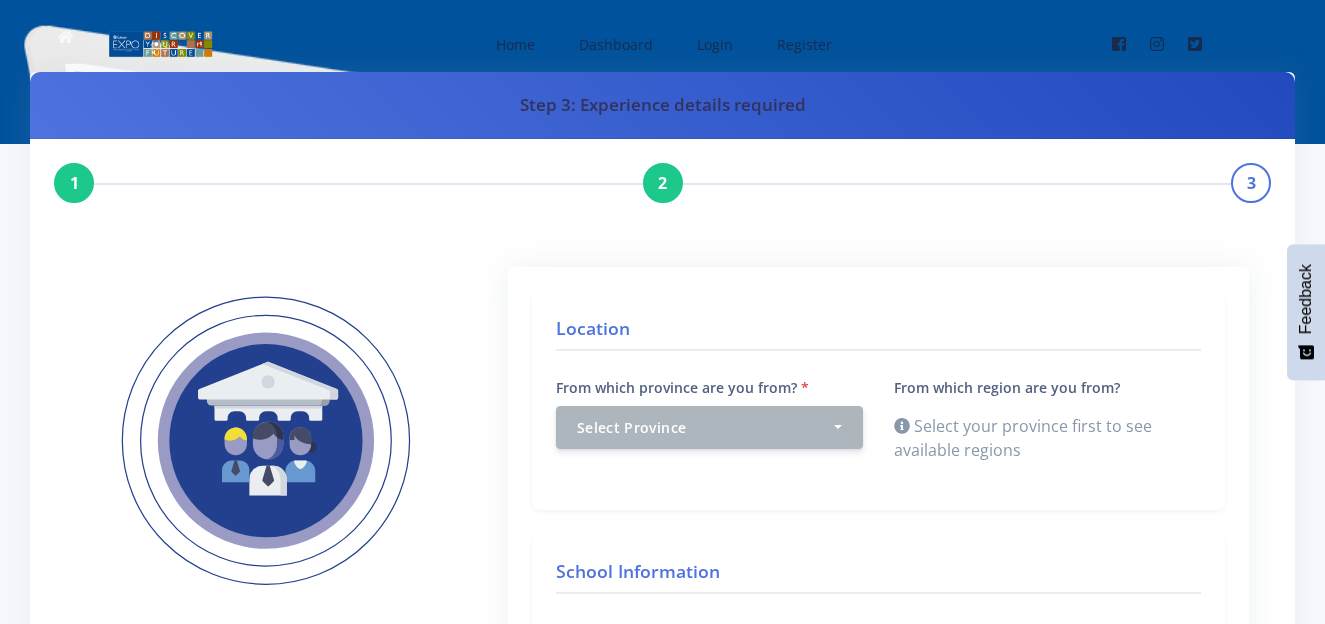 click on "Location" at bounding box center [878, 333] 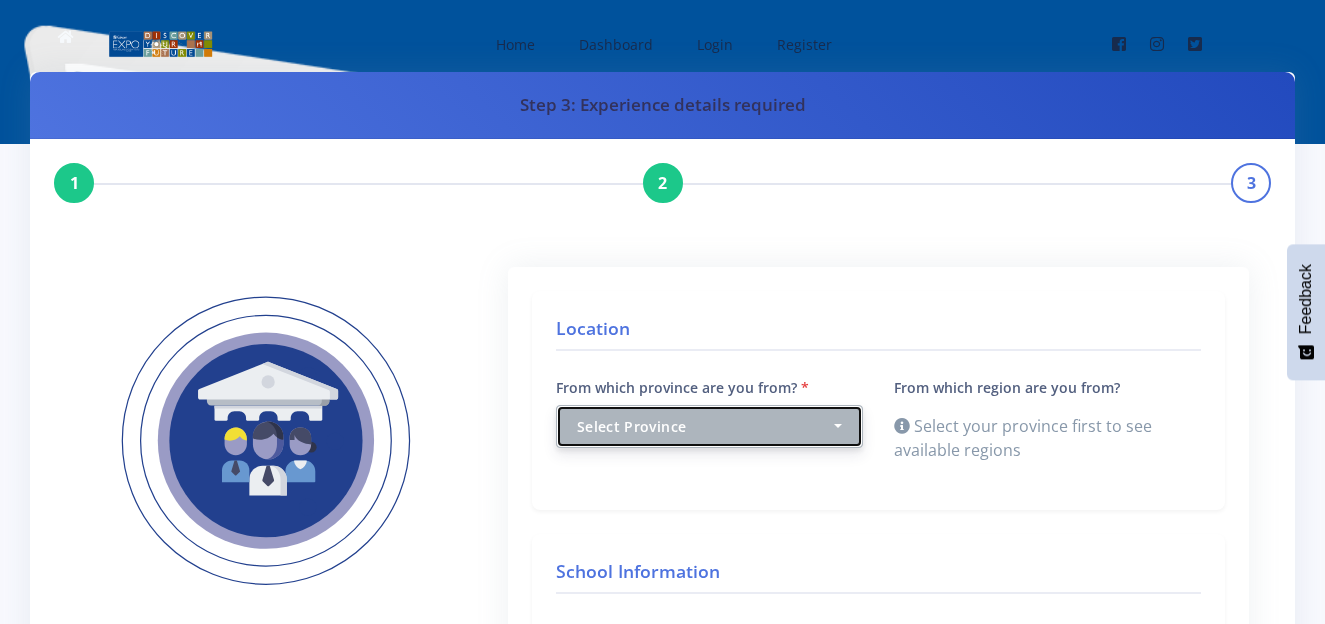 click on "Select Province" at bounding box center (704, 426) 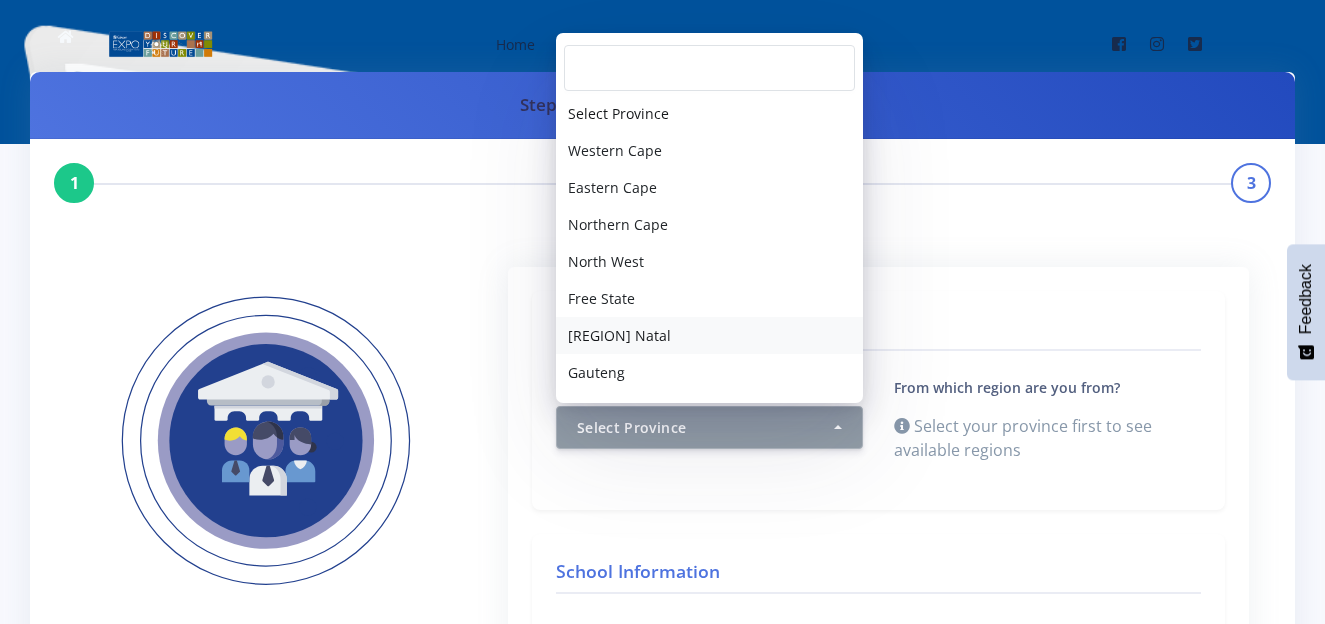 click on "Kwazulu Natal" at bounding box center [709, 335] 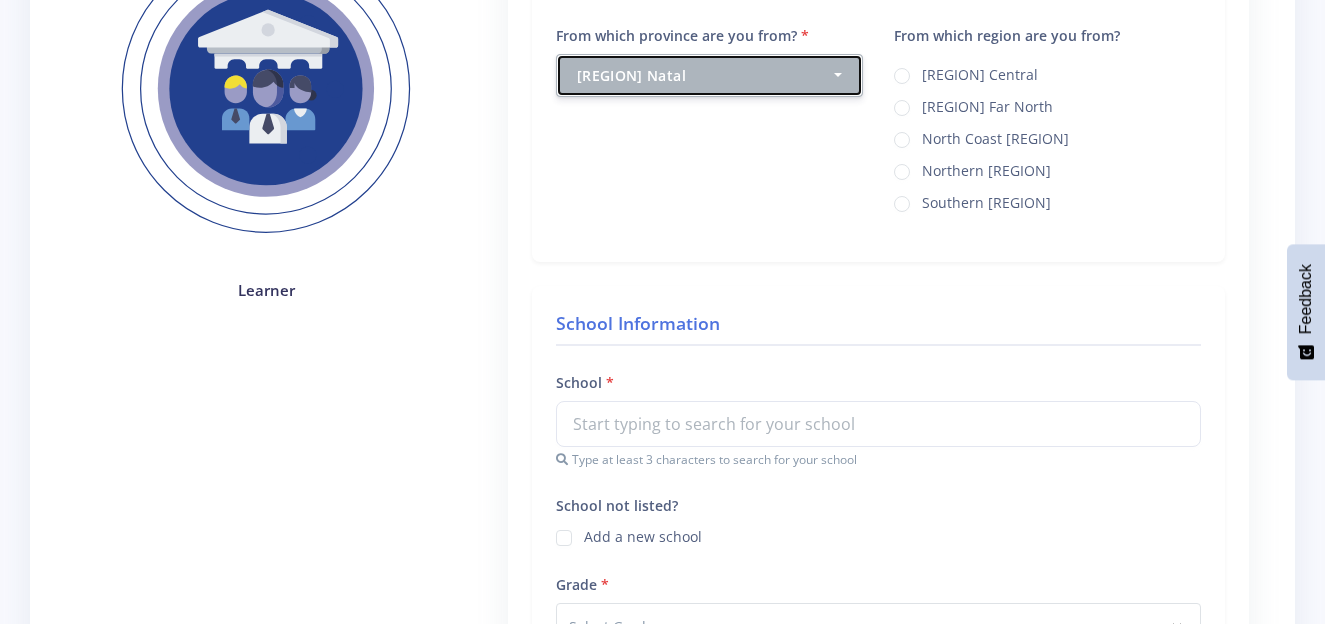 scroll, scrollTop: 376, scrollLeft: 0, axis: vertical 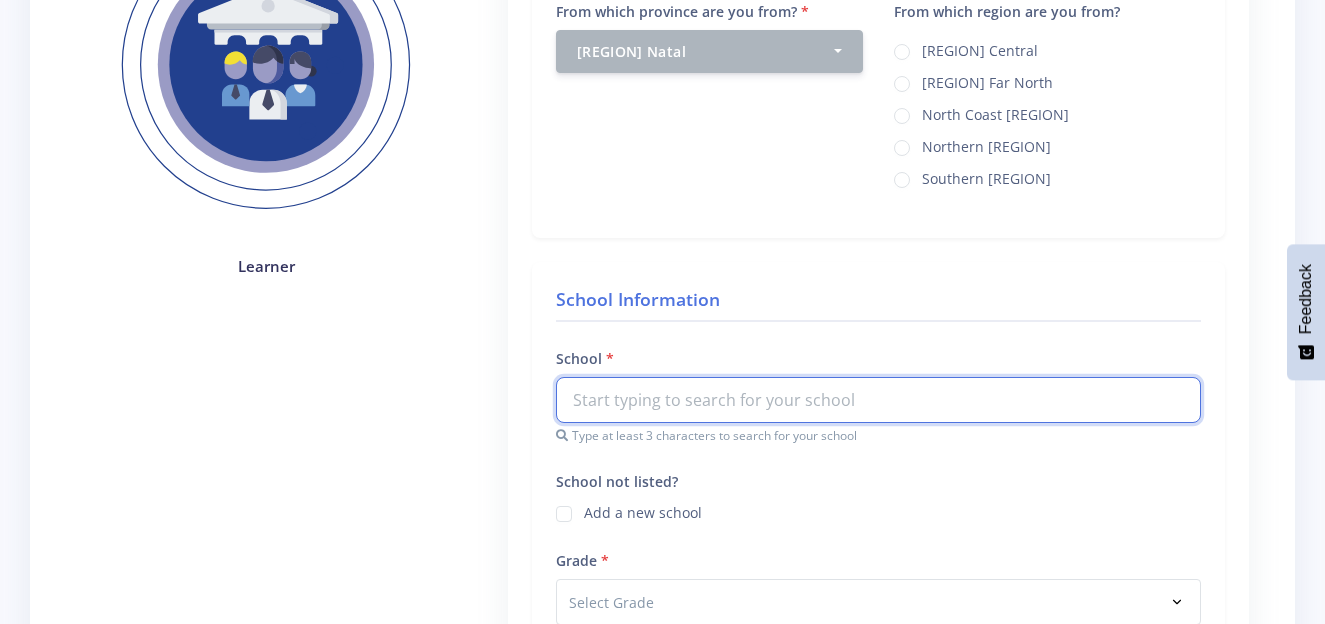 click at bounding box center (878, 400) 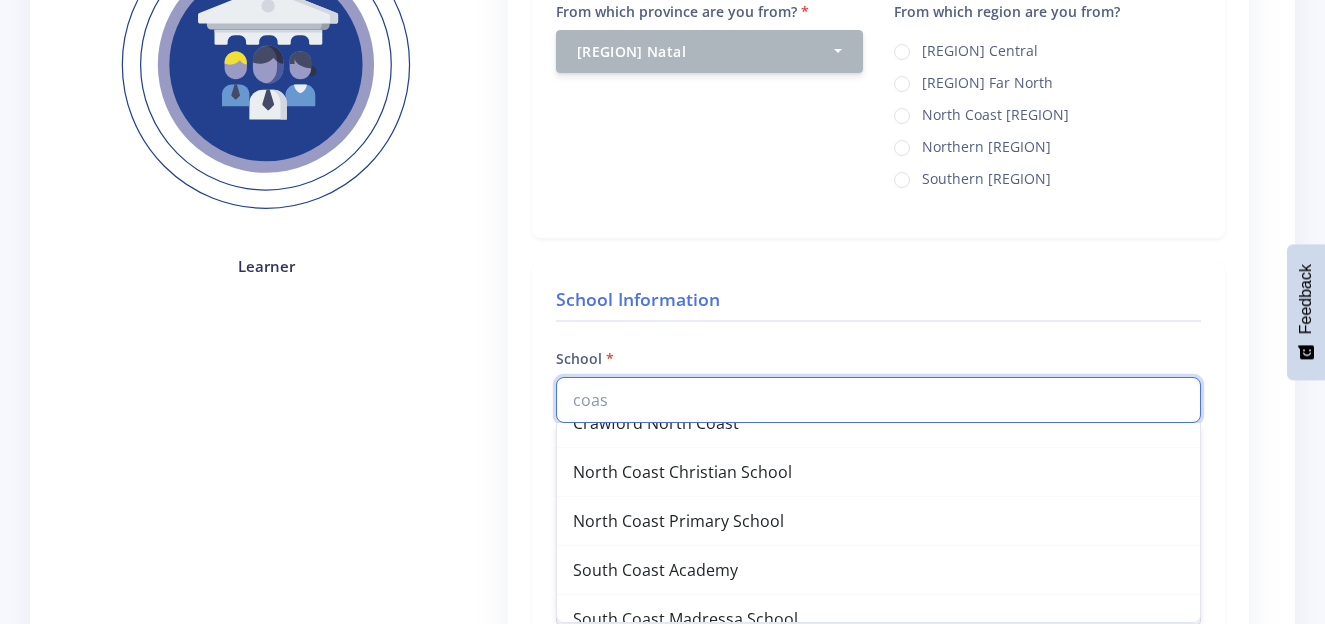 scroll, scrollTop: 0, scrollLeft: 0, axis: both 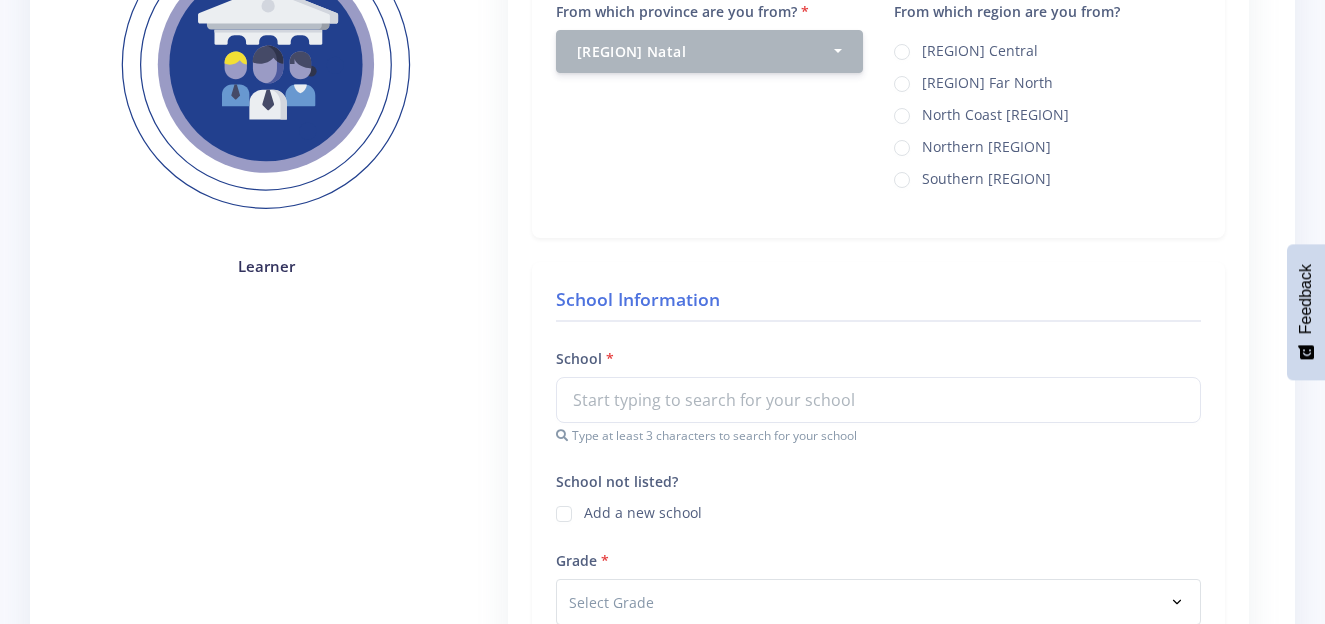 click on "Southern Kwazulu-Natal" at bounding box center [986, 176] 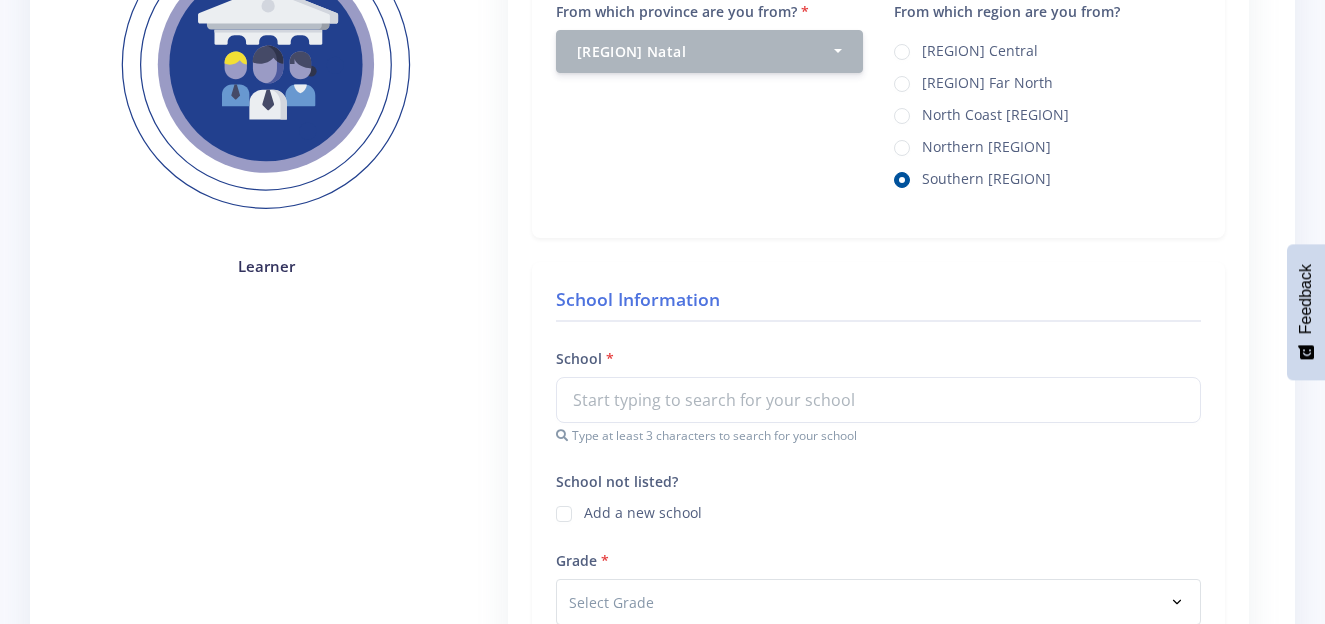 click on "Add a new school" at bounding box center [643, 510] 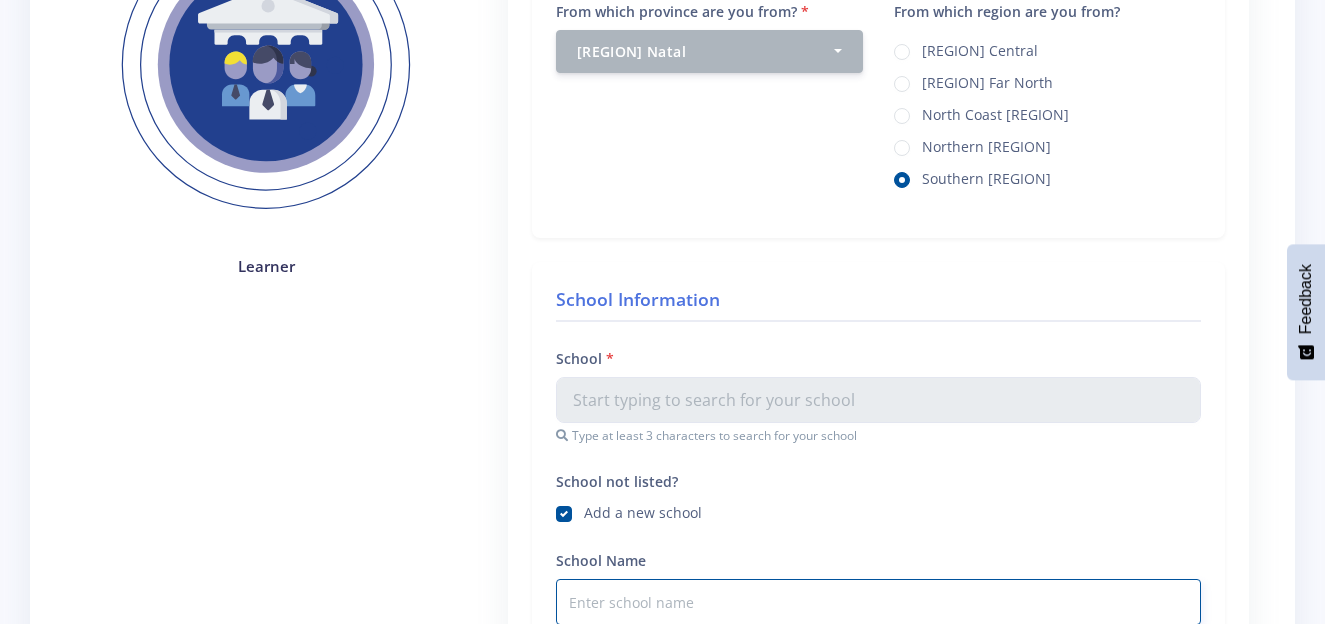 click on "School Name" at bounding box center [878, 602] 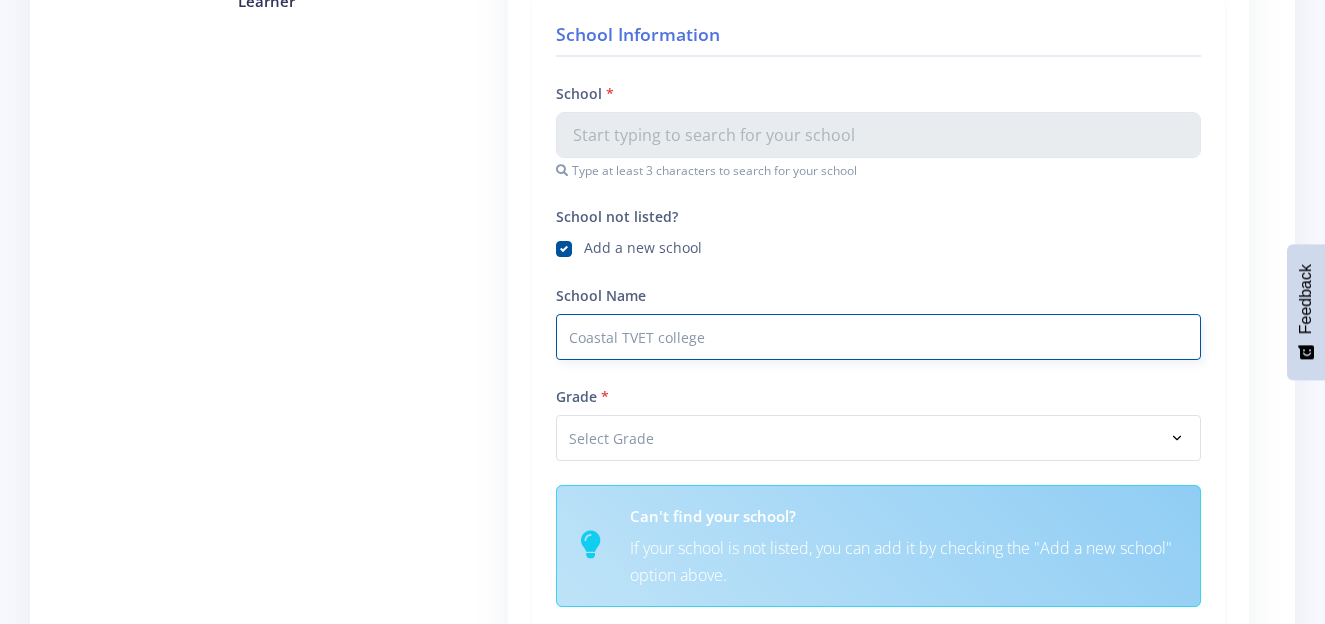 scroll, scrollTop: 645, scrollLeft: 0, axis: vertical 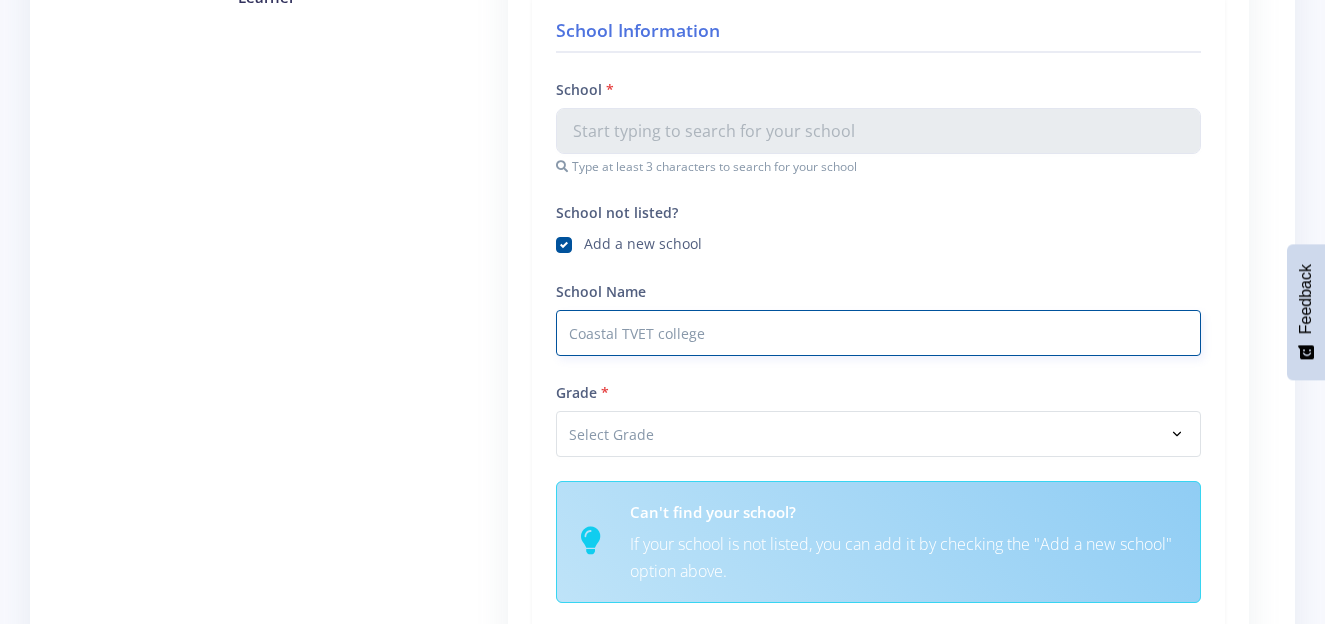 type on "Coastal TVET college" 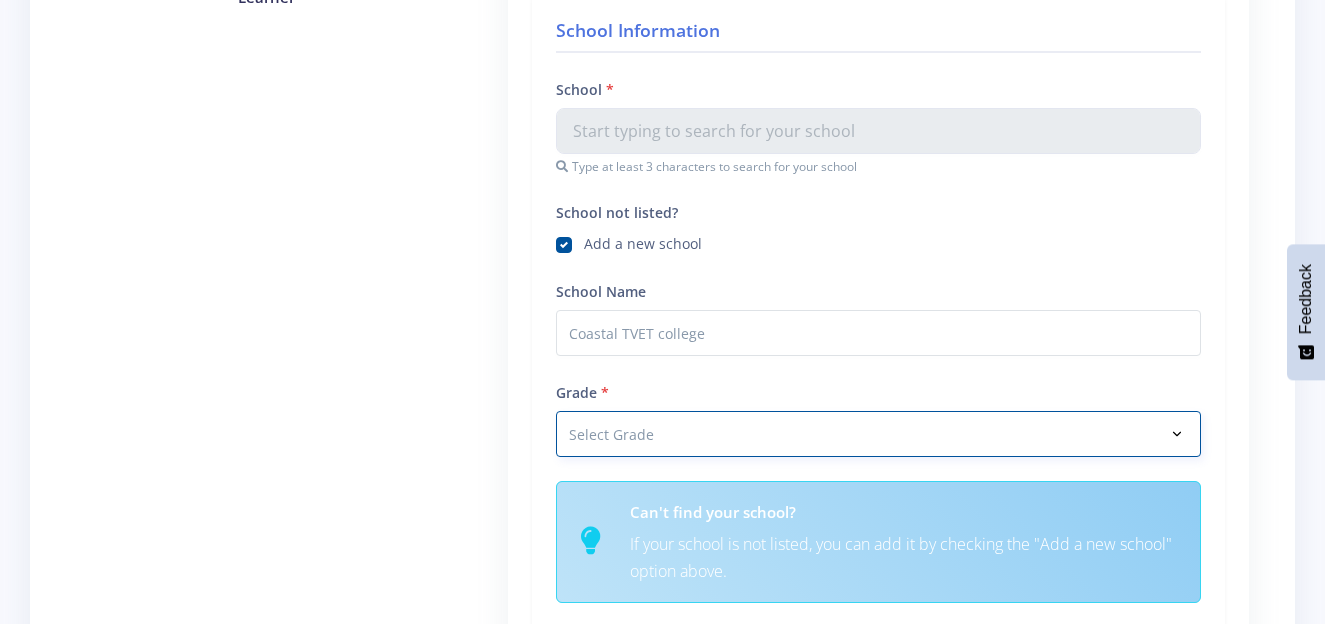 click on "Select Grade
Grade 4
Grade 5
Grade 6
Grade 7" at bounding box center (878, 434) 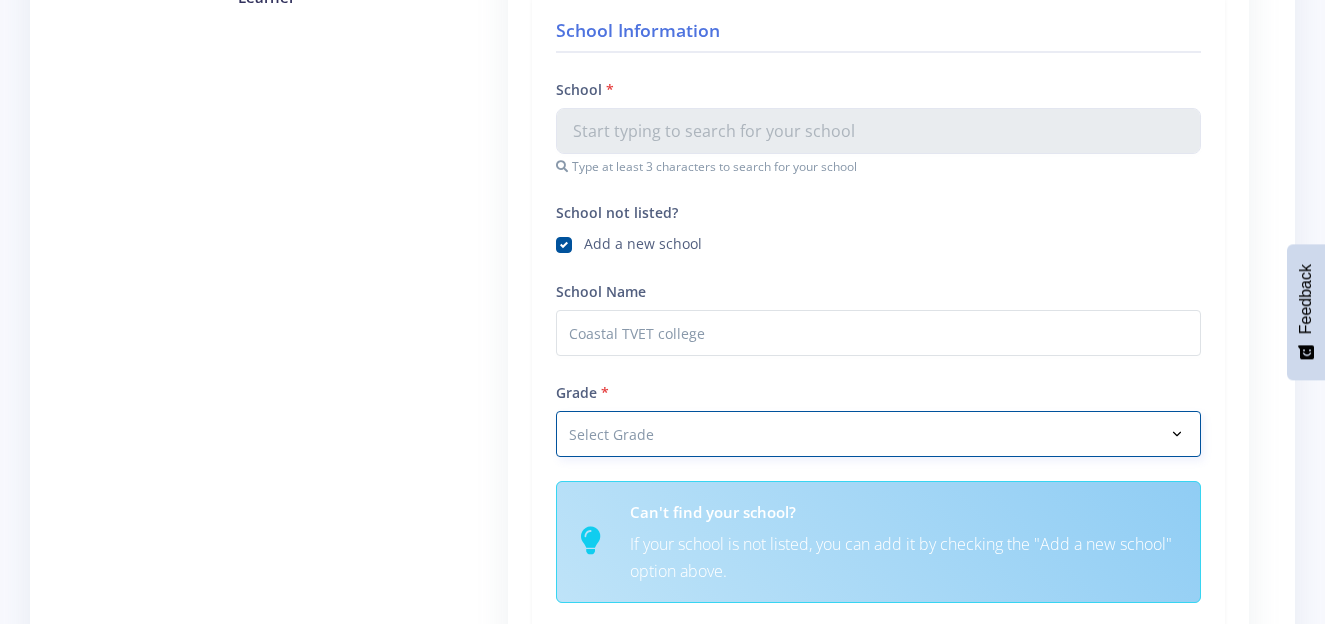 select on "Grade 12" 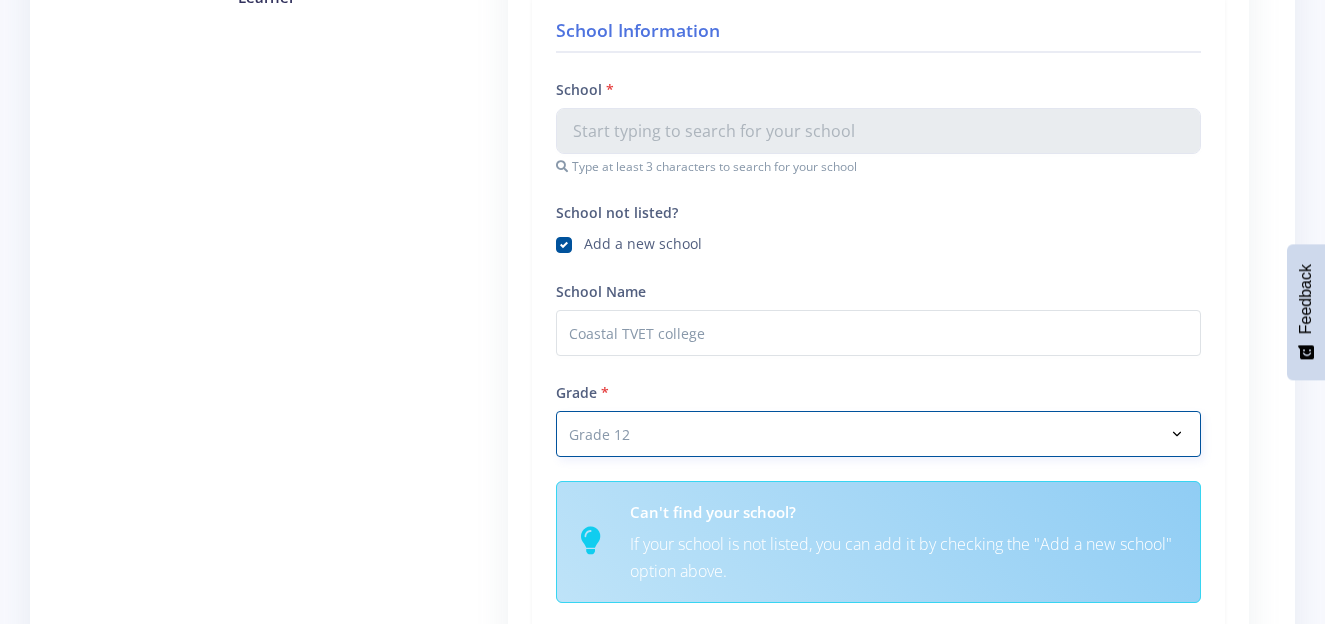 click on "Select Grade
Grade 4
Grade 5
Grade 6
Grade 7" at bounding box center (878, 434) 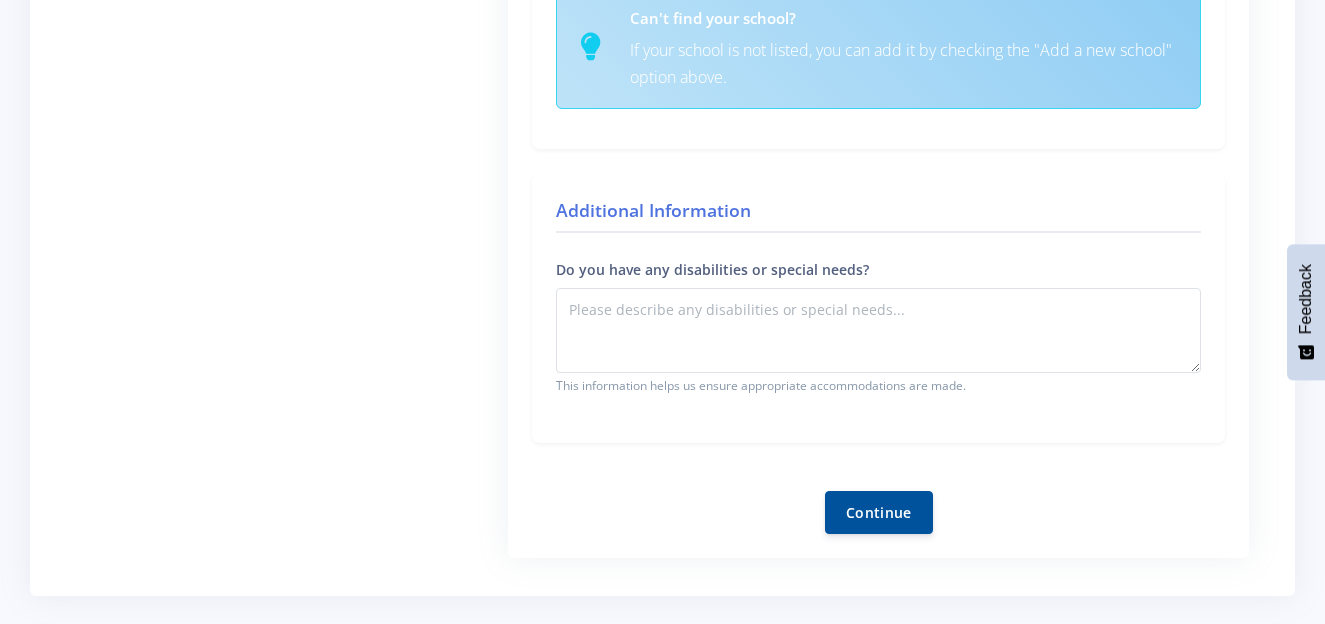 scroll, scrollTop: 1158, scrollLeft: 0, axis: vertical 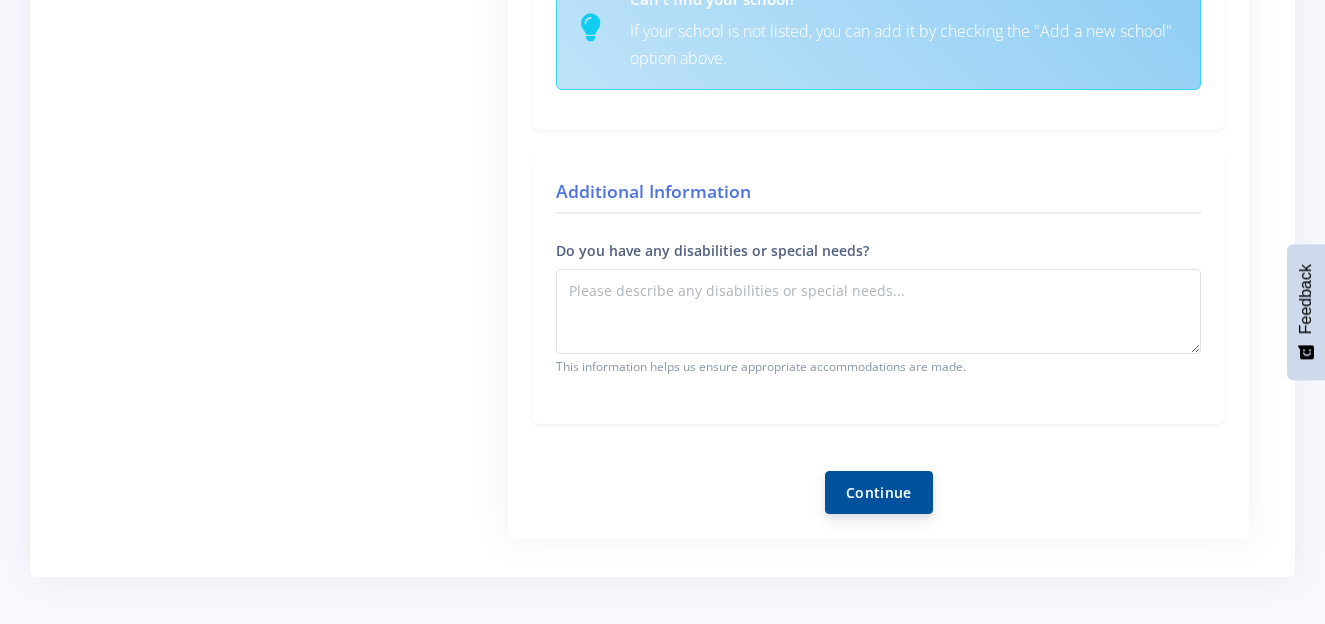 click on "Continue" at bounding box center (879, 492) 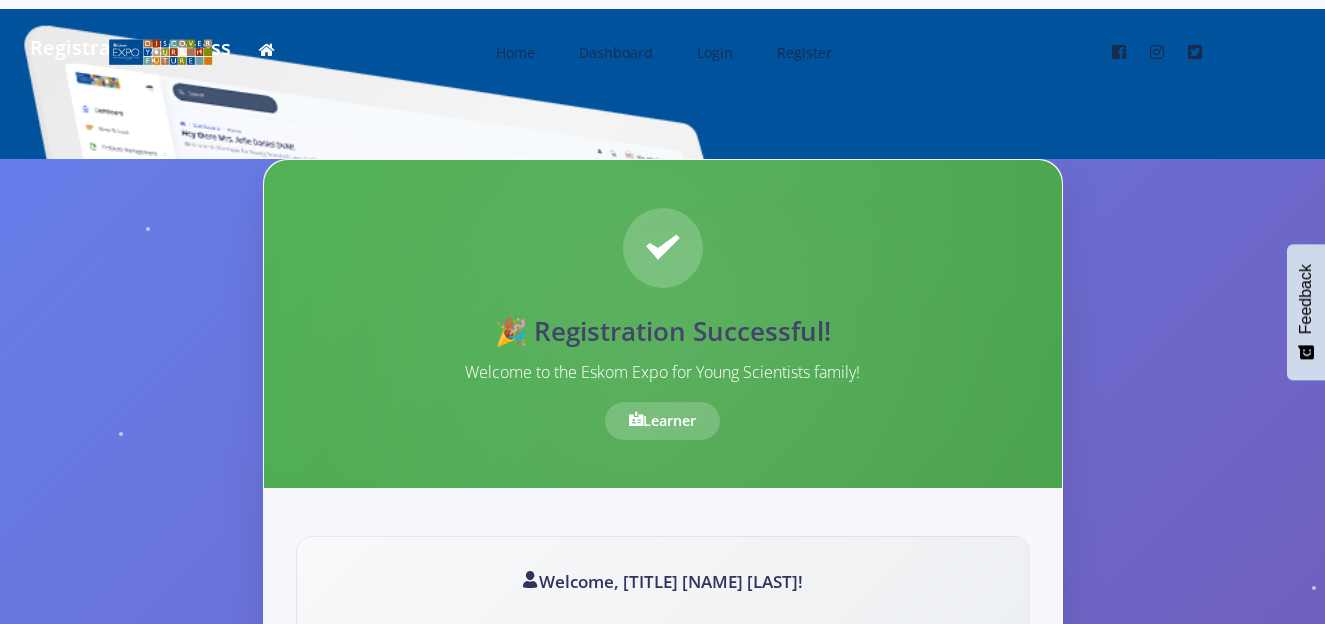 scroll, scrollTop: 0, scrollLeft: 0, axis: both 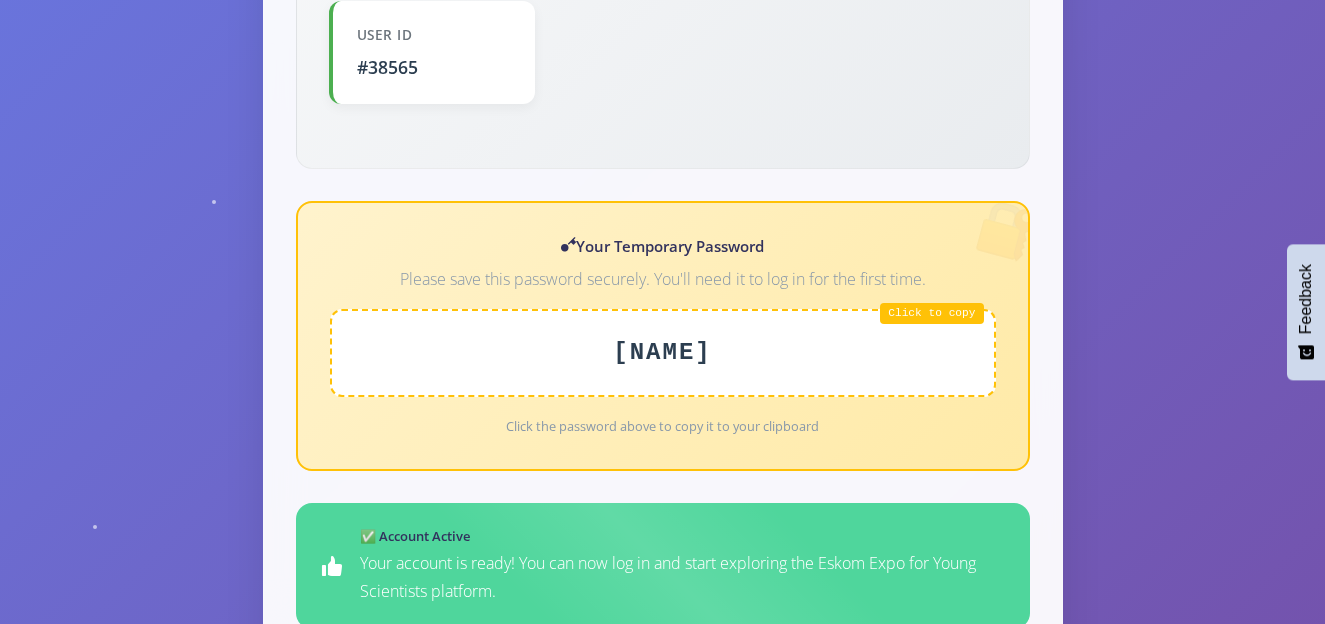 click on "[NAME]" at bounding box center (663, 353) 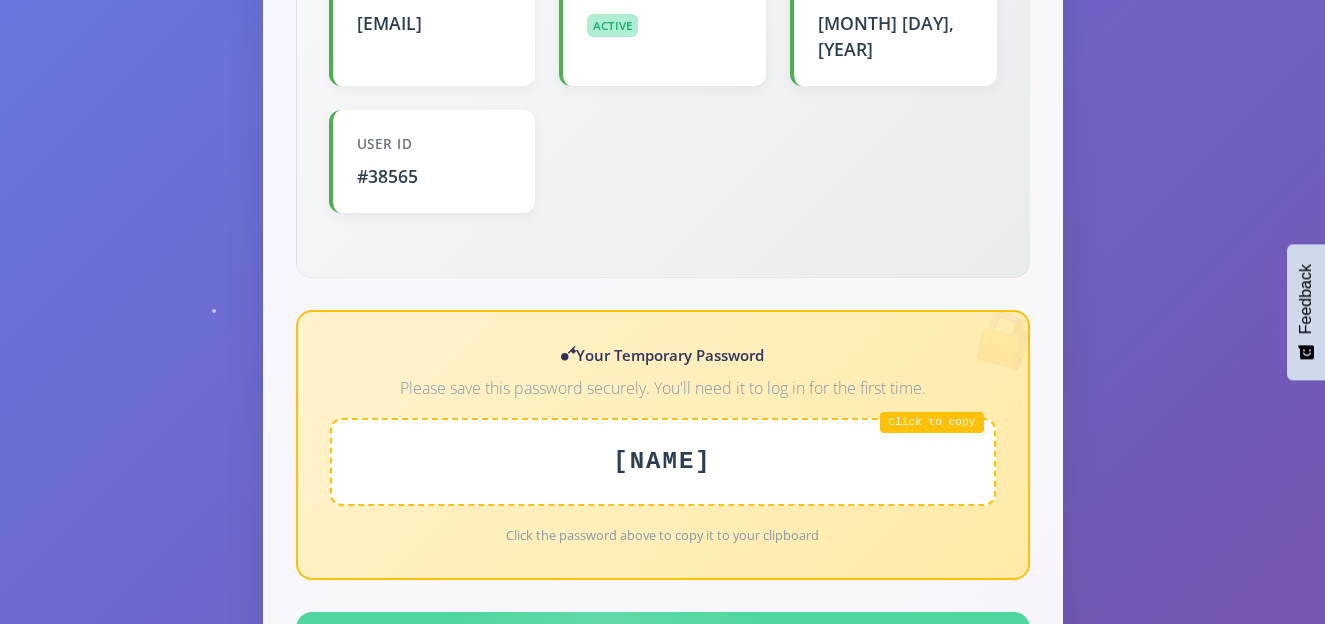 scroll, scrollTop: 612, scrollLeft: 0, axis: vertical 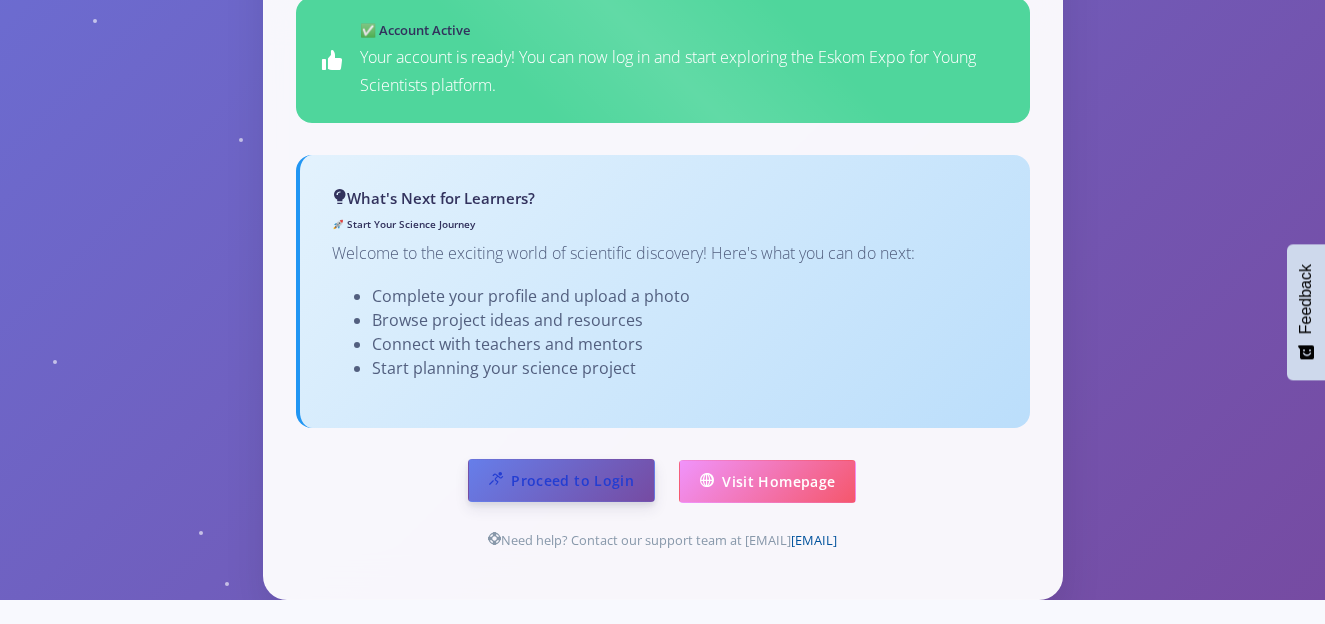click on "Proceed to Login" at bounding box center (561, 480) 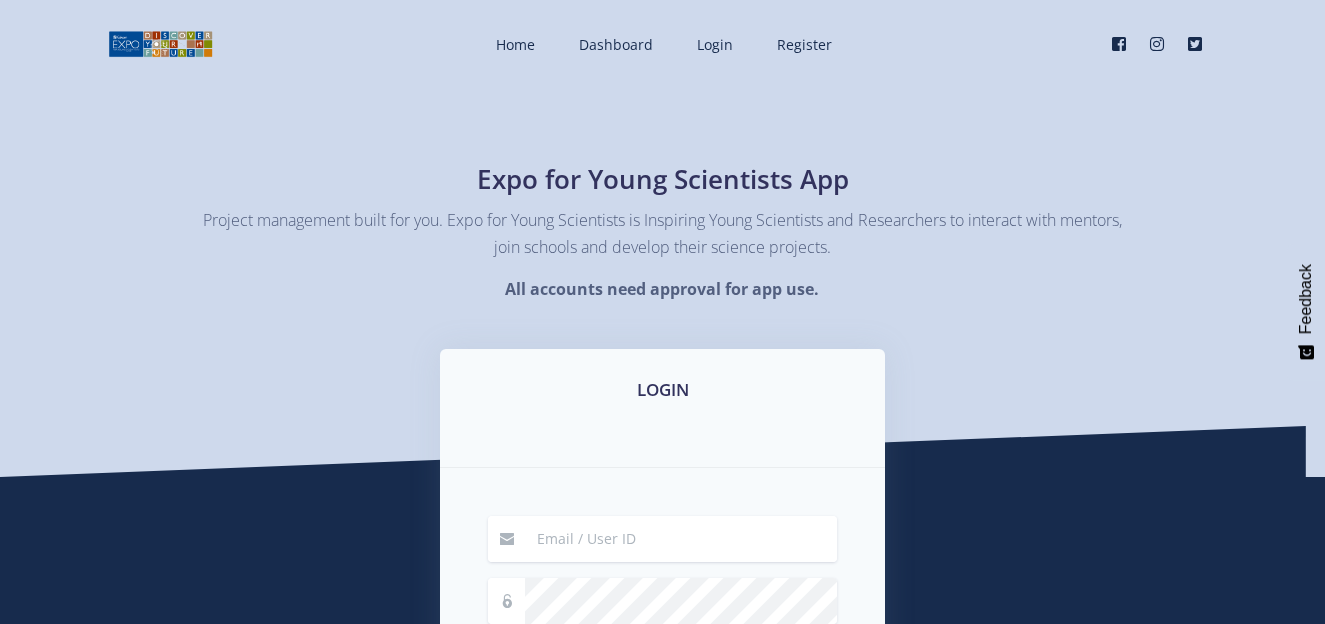 scroll, scrollTop: 0, scrollLeft: 0, axis: both 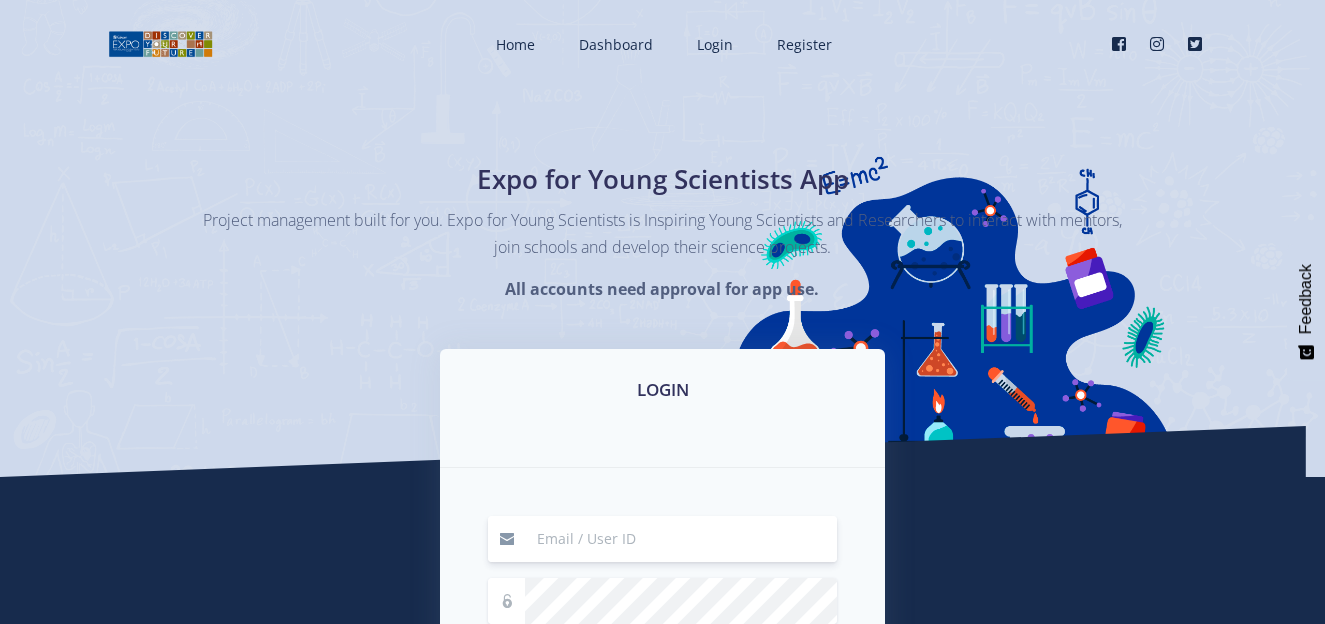 click at bounding box center (681, 539) 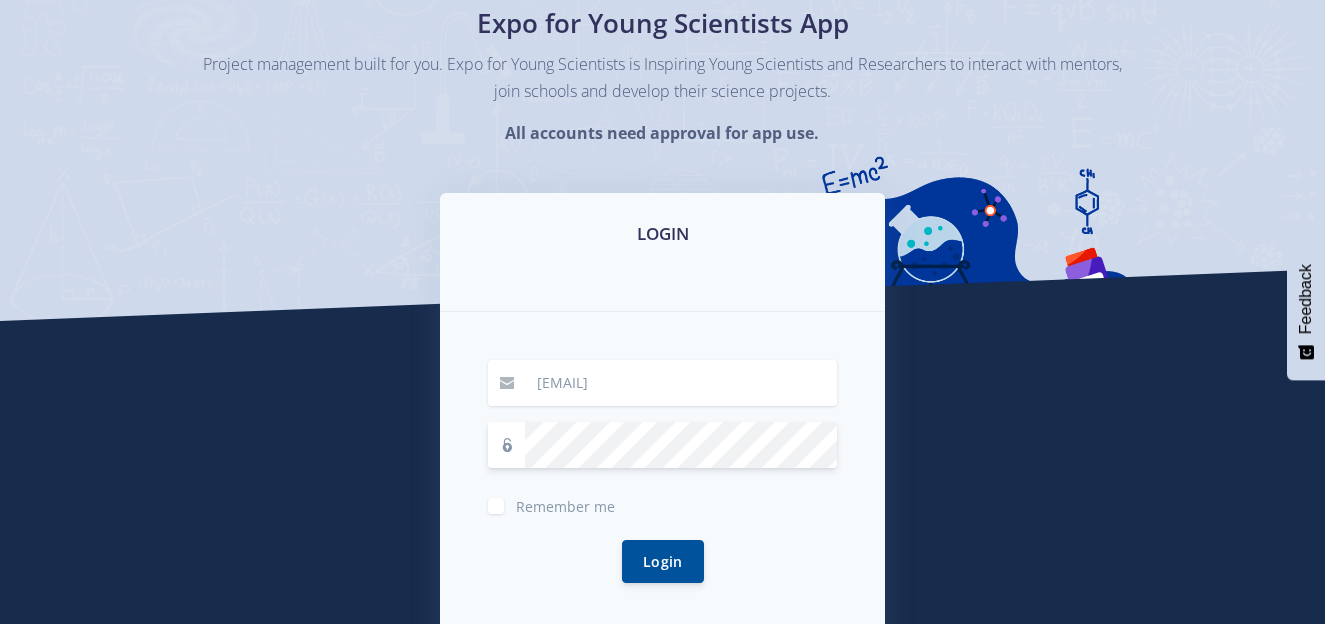 scroll, scrollTop: 161, scrollLeft: 0, axis: vertical 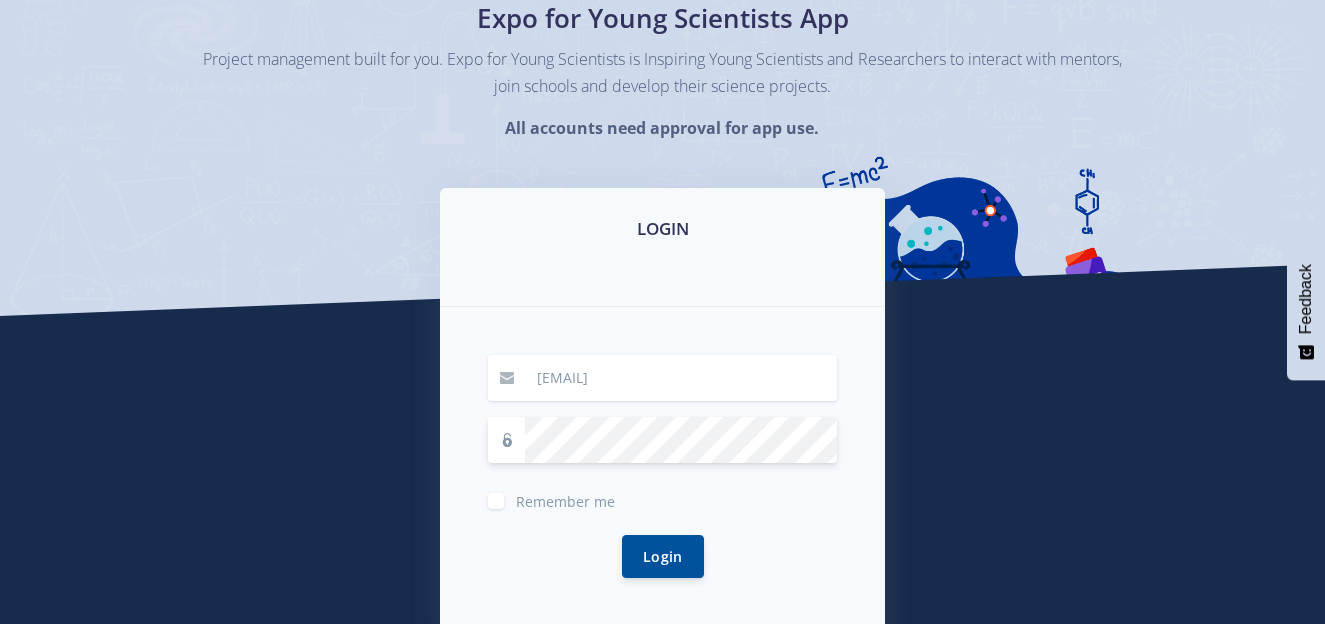 click on "Remember me" at bounding box center [662, 499] 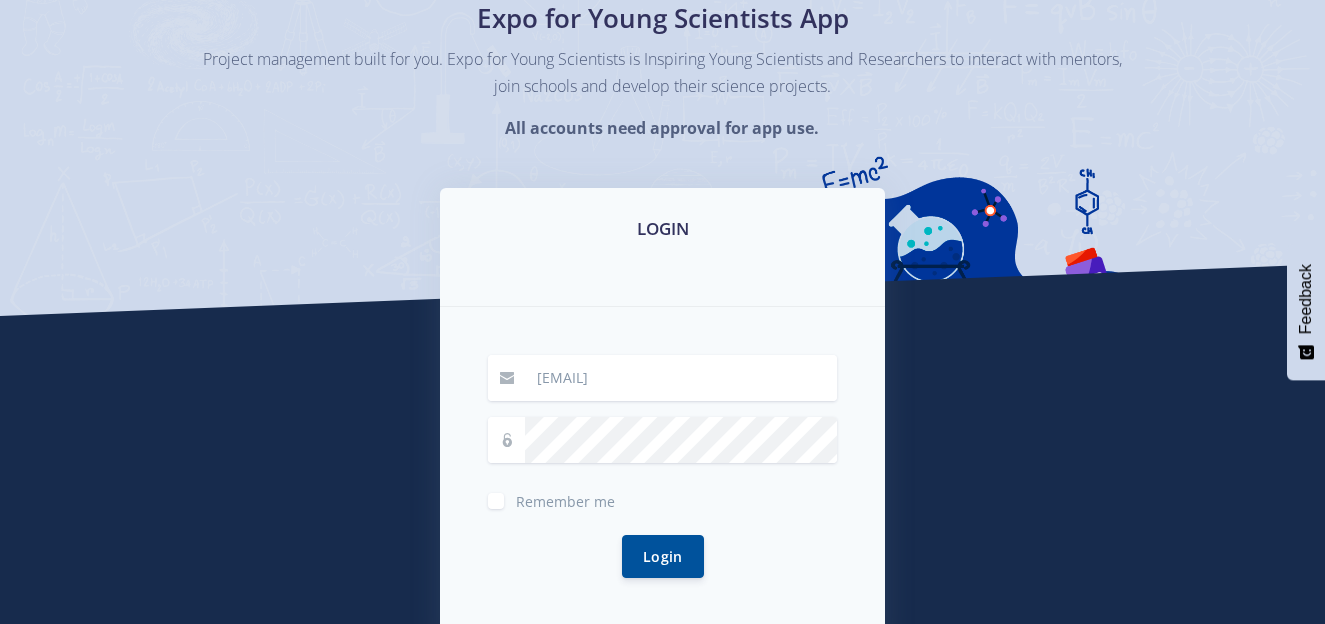 click on "Remember me" at bounding box center [565, 497] 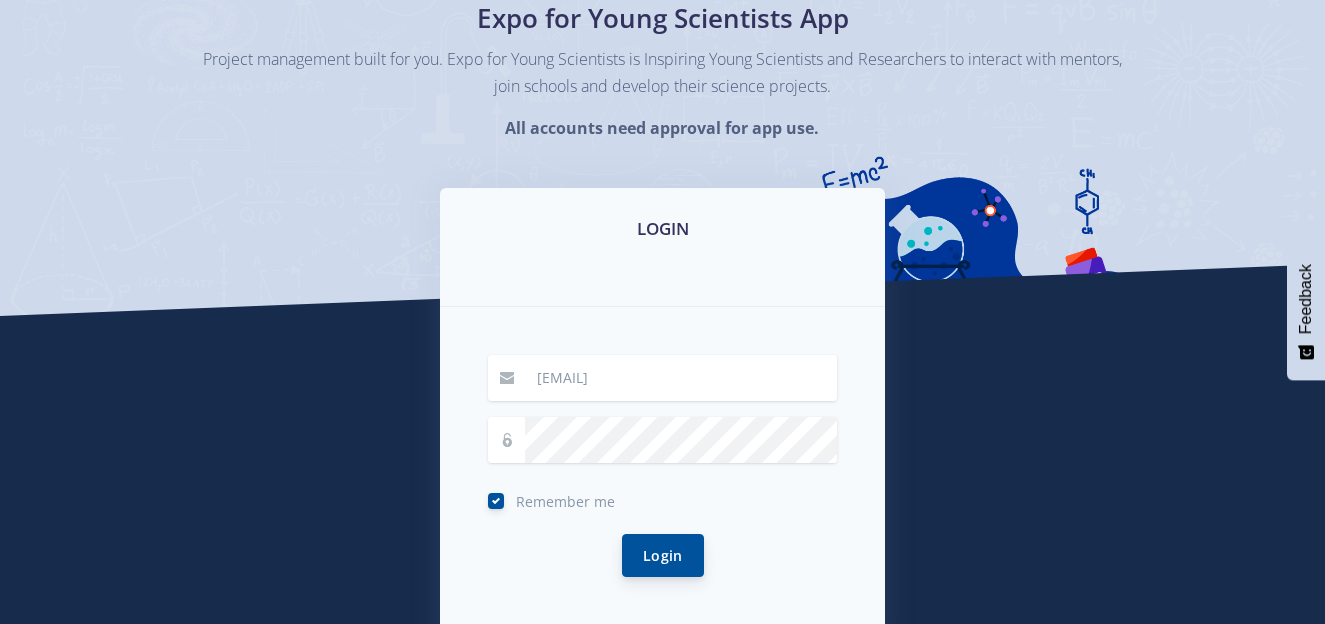 click on "Login" at bounding box center (663, 555) 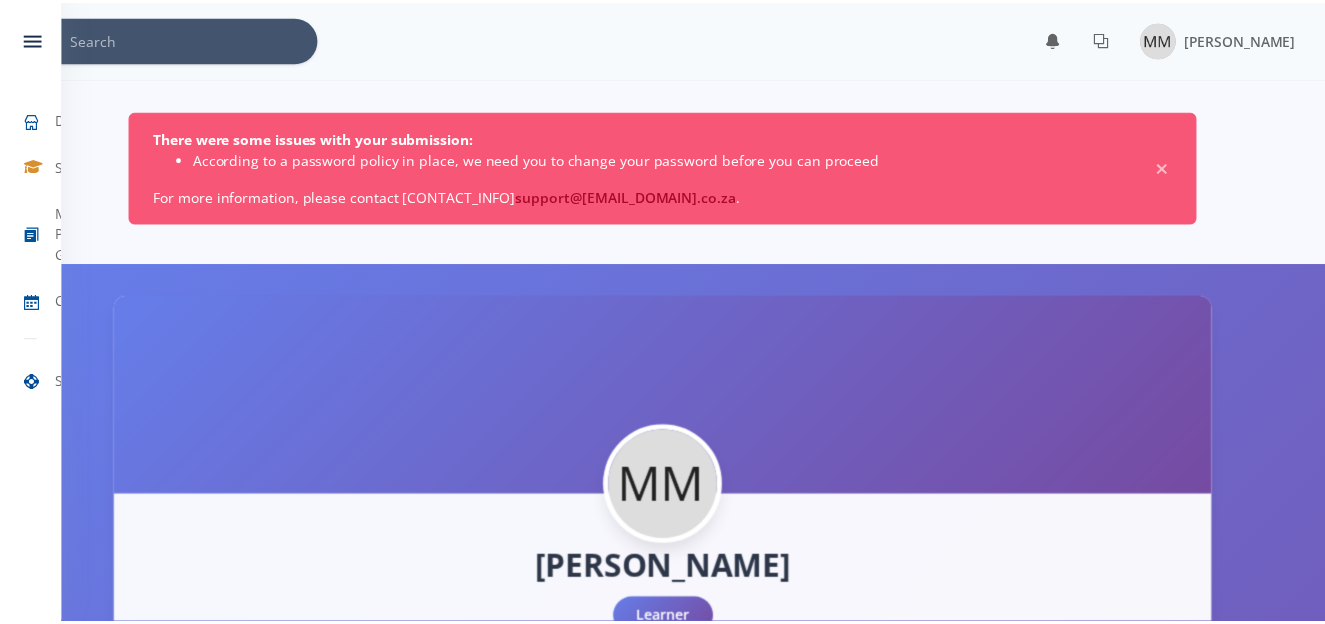 scroll, scrollTop: 0, scrollLeft: 0, axis: both 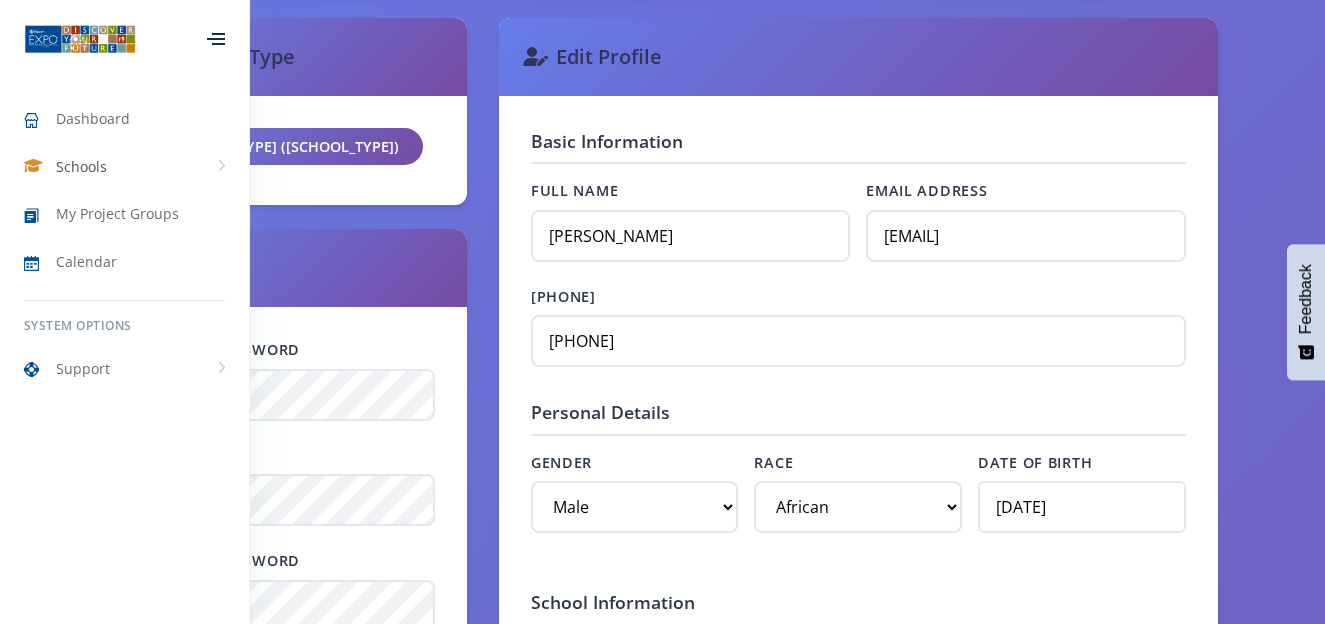 click on "Schools" at bounding box center (124, 167) 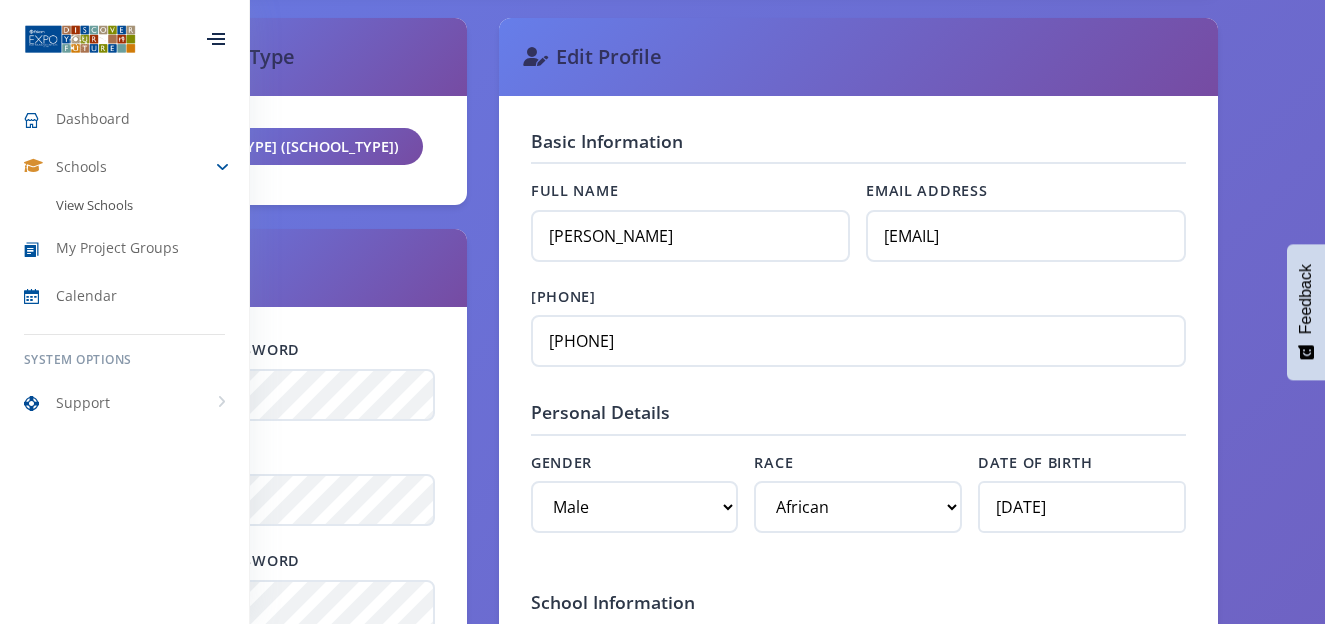 click on "View Schools" at bounding box center (124, 206) 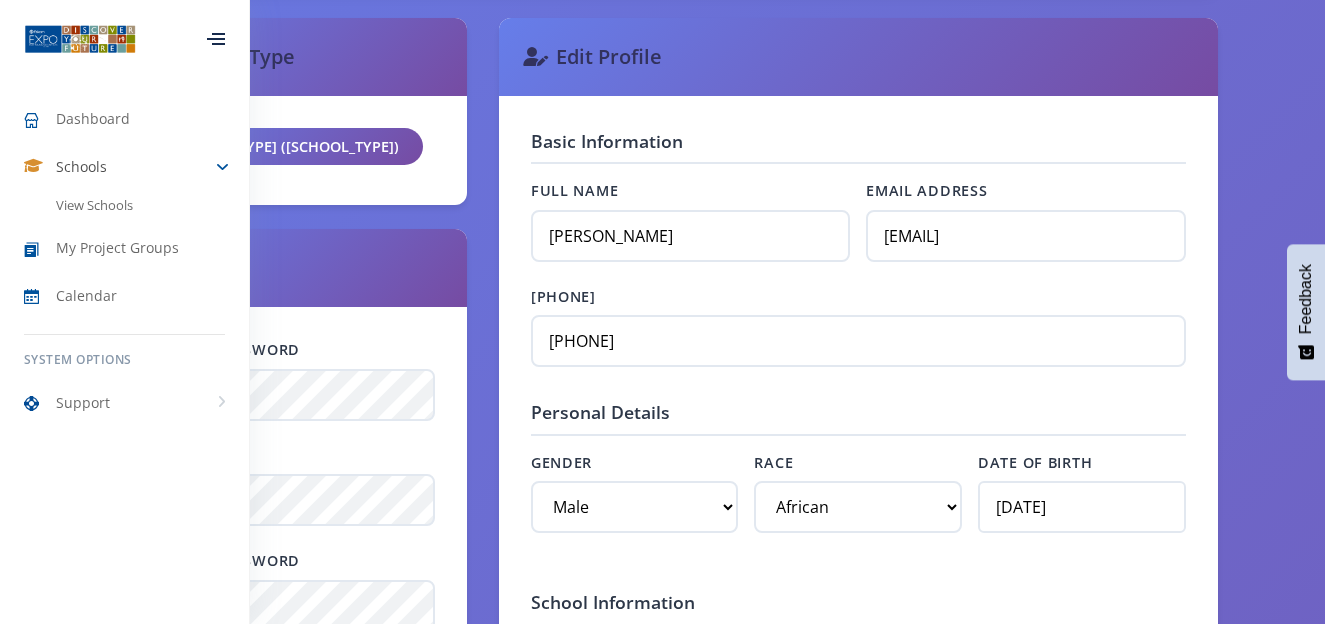 click on "Schools" at bounding box center (124, 167) 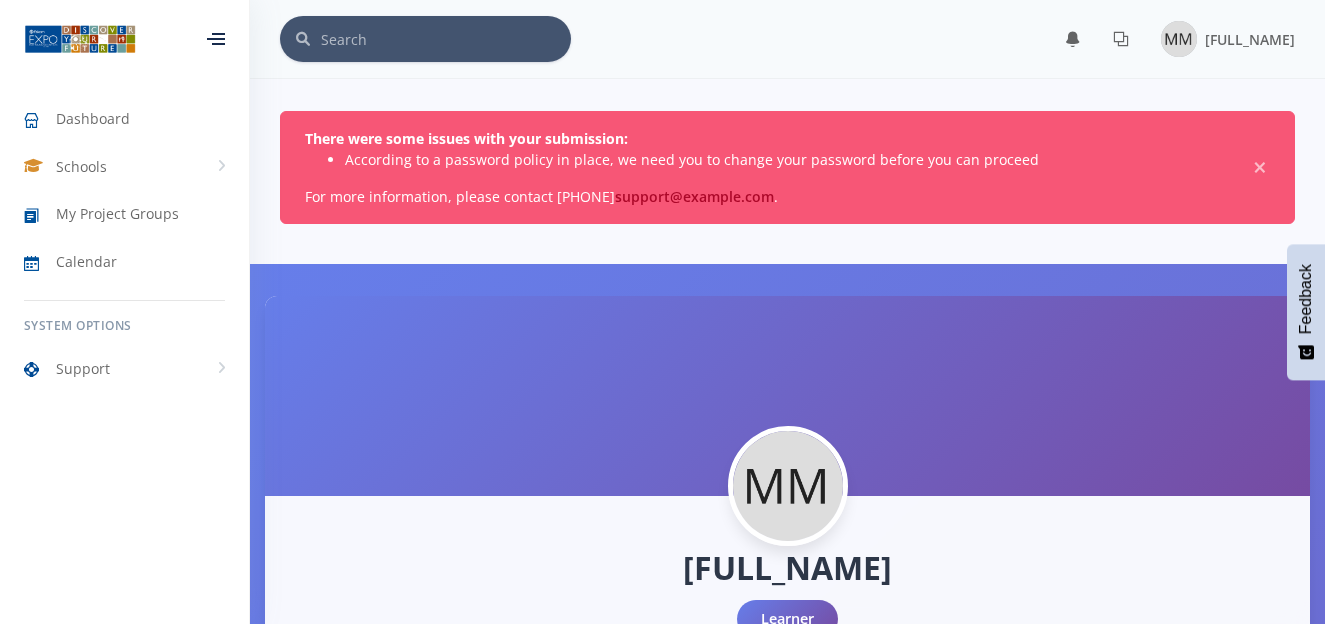 scroll, scrollTop: 306, scrollLeft: 0, axis: vertical 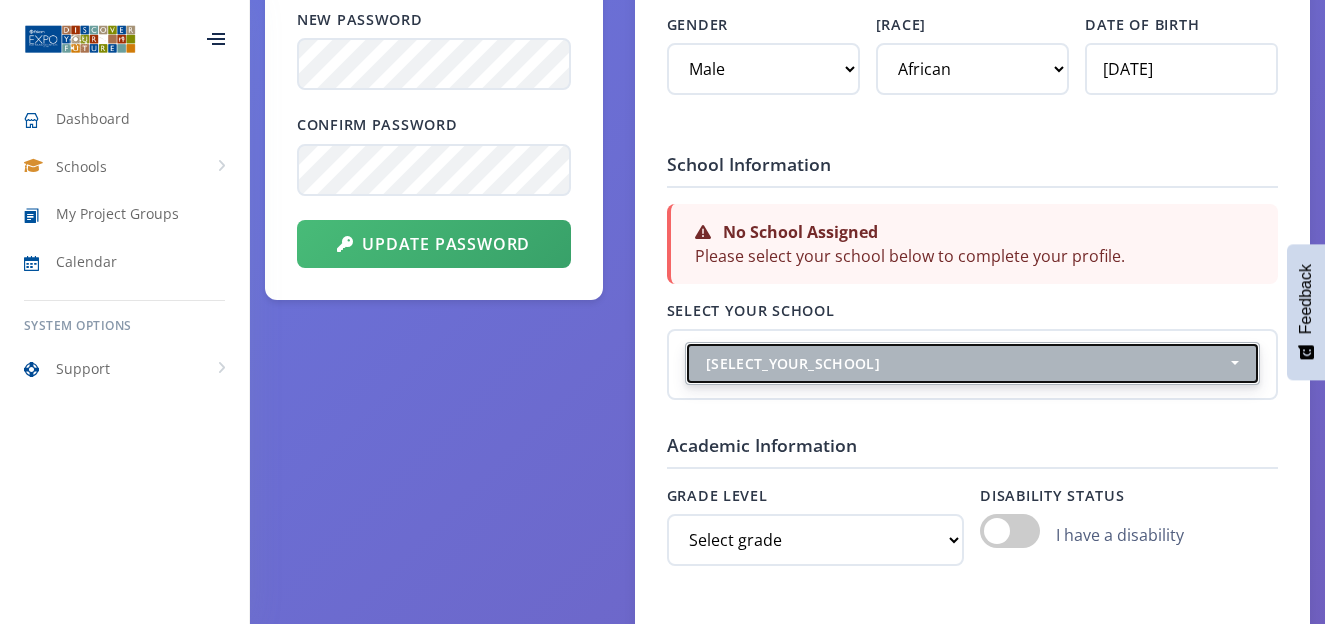 click on "[SELECT_YOUR_SCHOOL]" at bounding box center [967, 363] 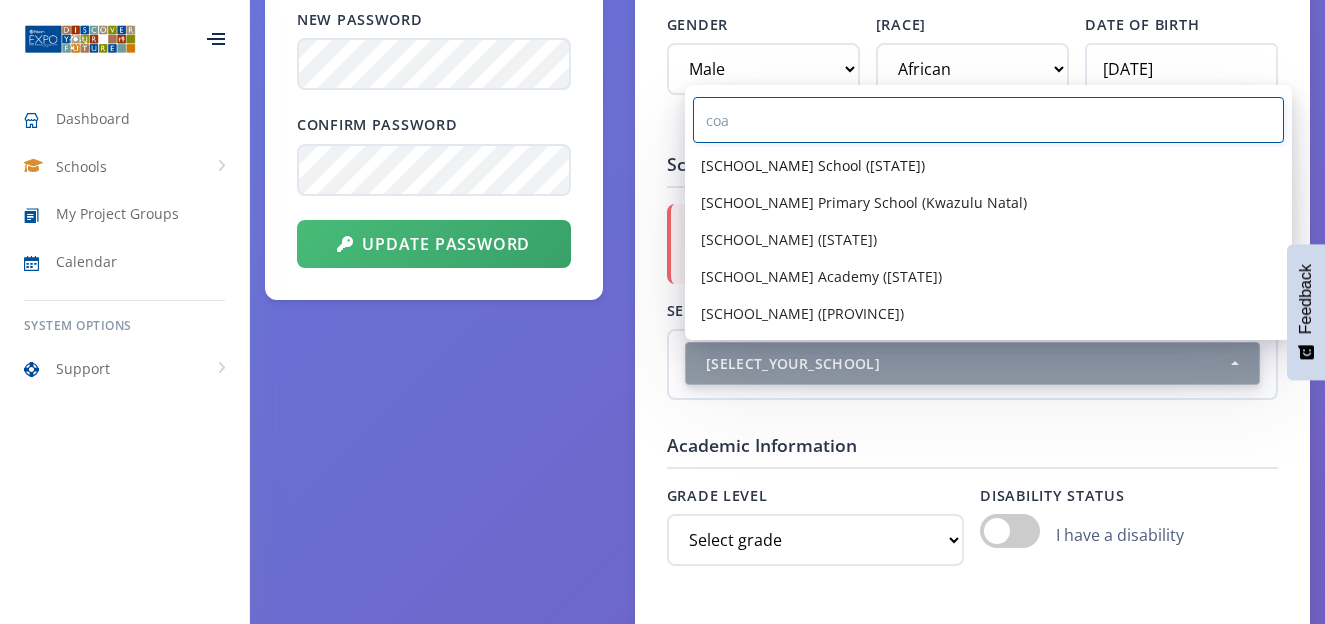 type on "co" 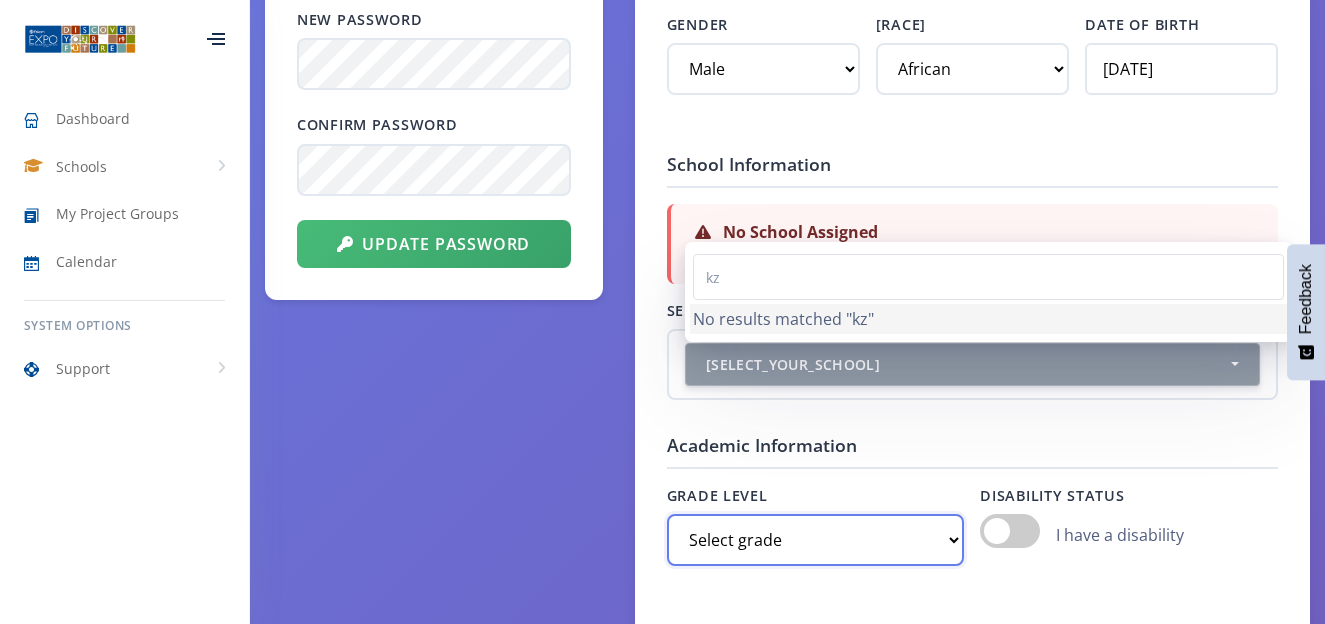 click on "Select grade
Grade 4
Grade 5
Grade 6
Grade 7" at bounding box center (816, 540) 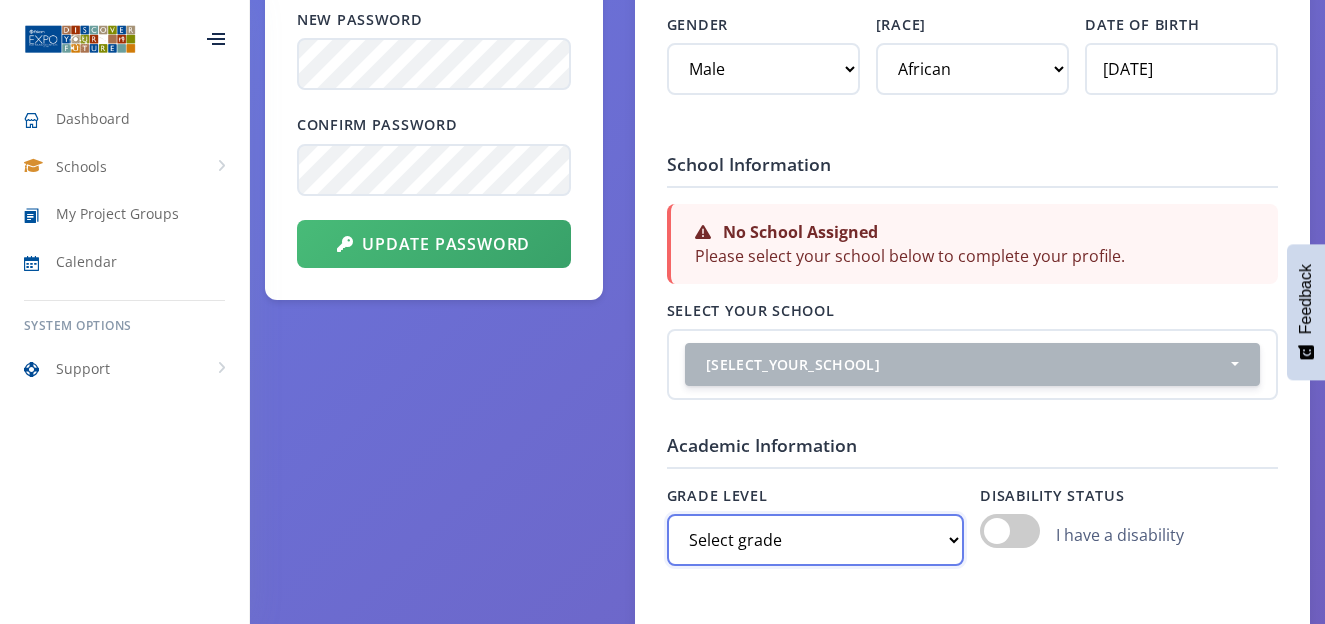 select on "Grade 12" 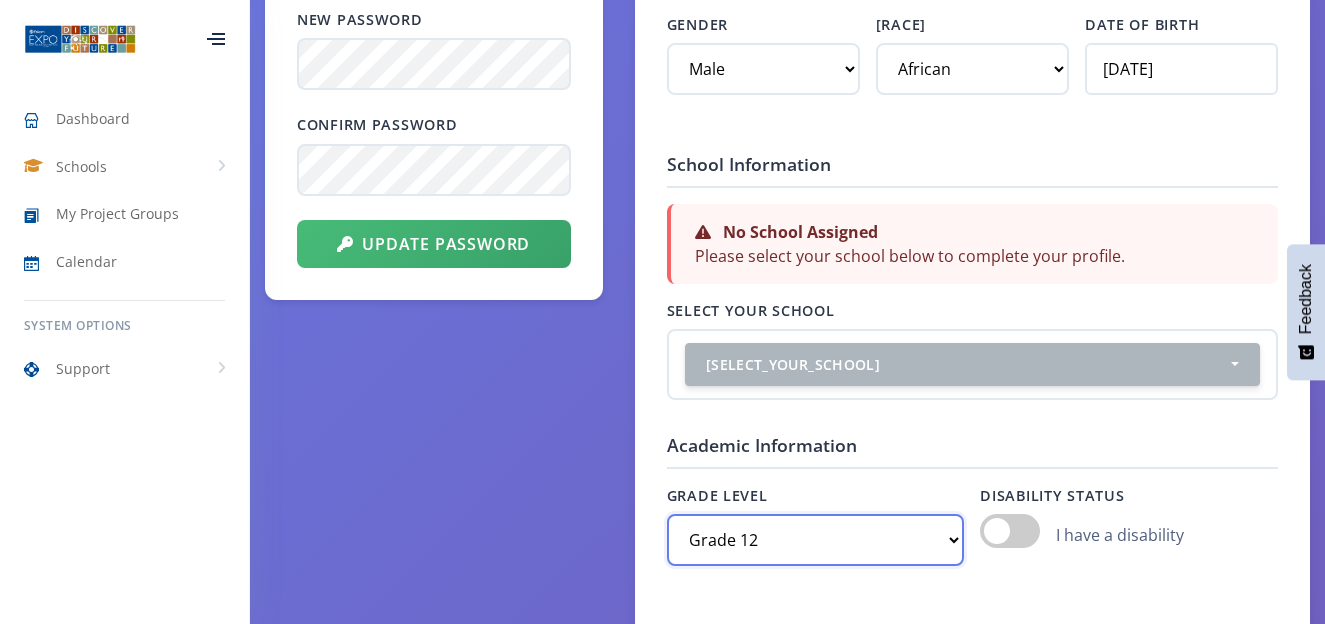 click on "Select grade
Grade 4
Grade 5
Grade 6
Grade 7" at bounding box center (816, 540) 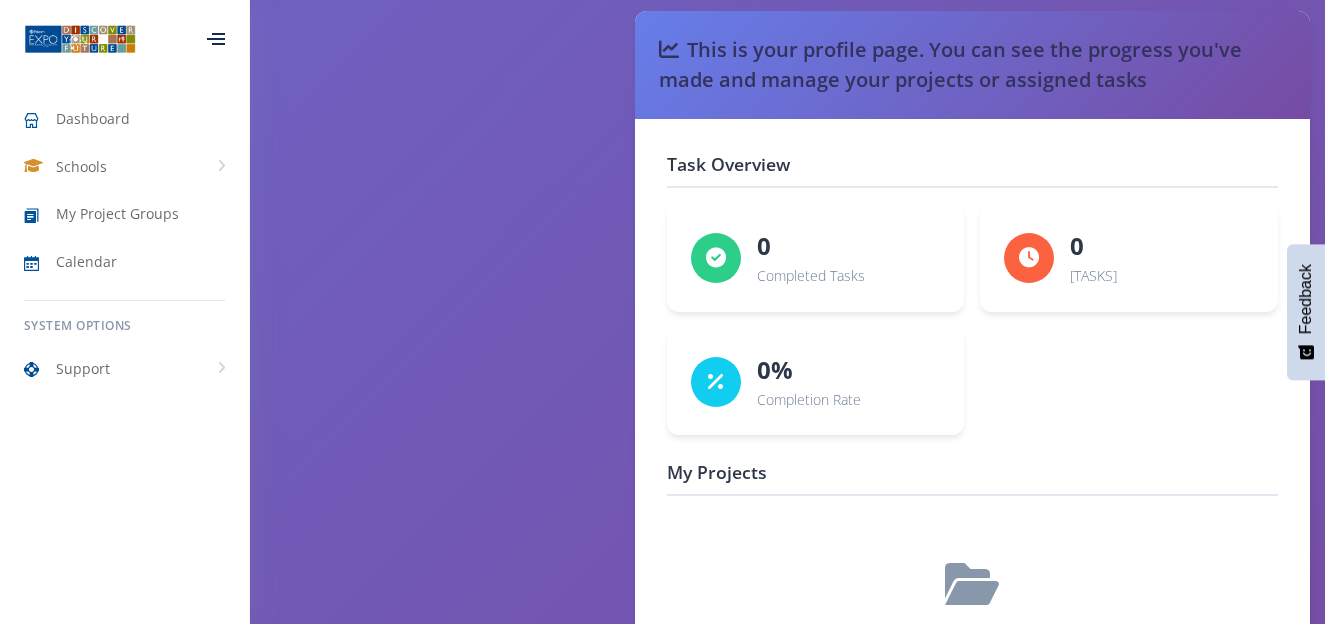 scroll, scrollTop: 2903, scrollLeft: 0, axis: vertical 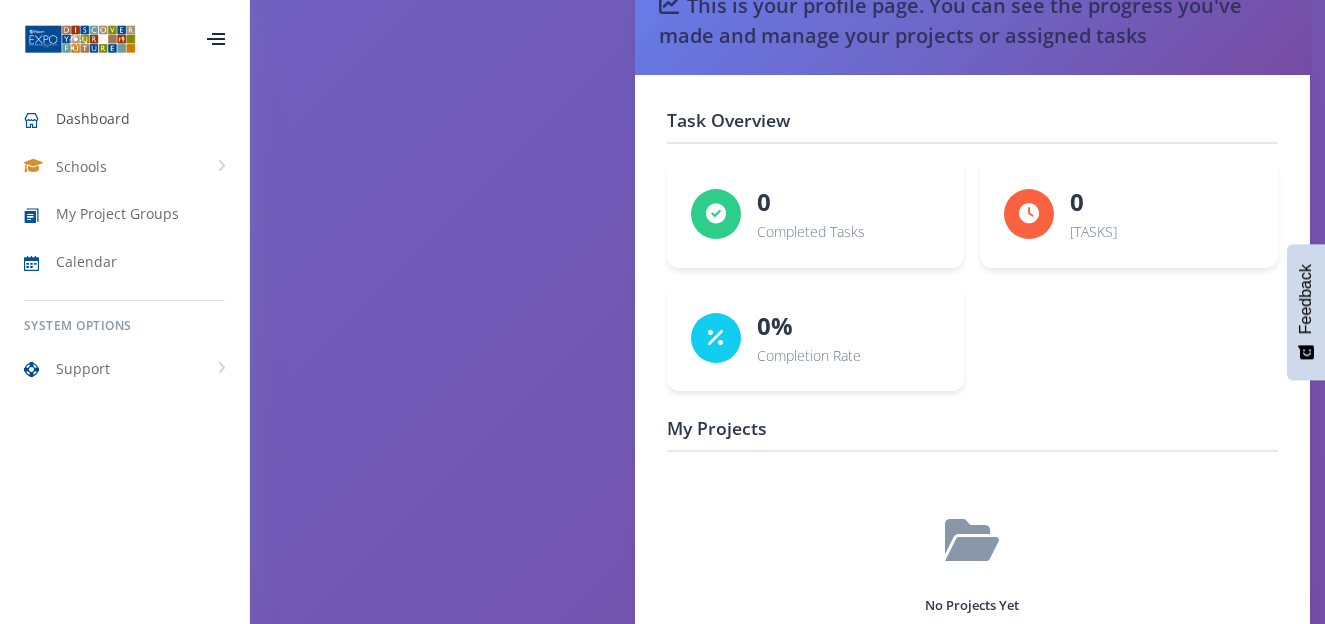 click on "Dashboard" at bounding box center (93, 118) 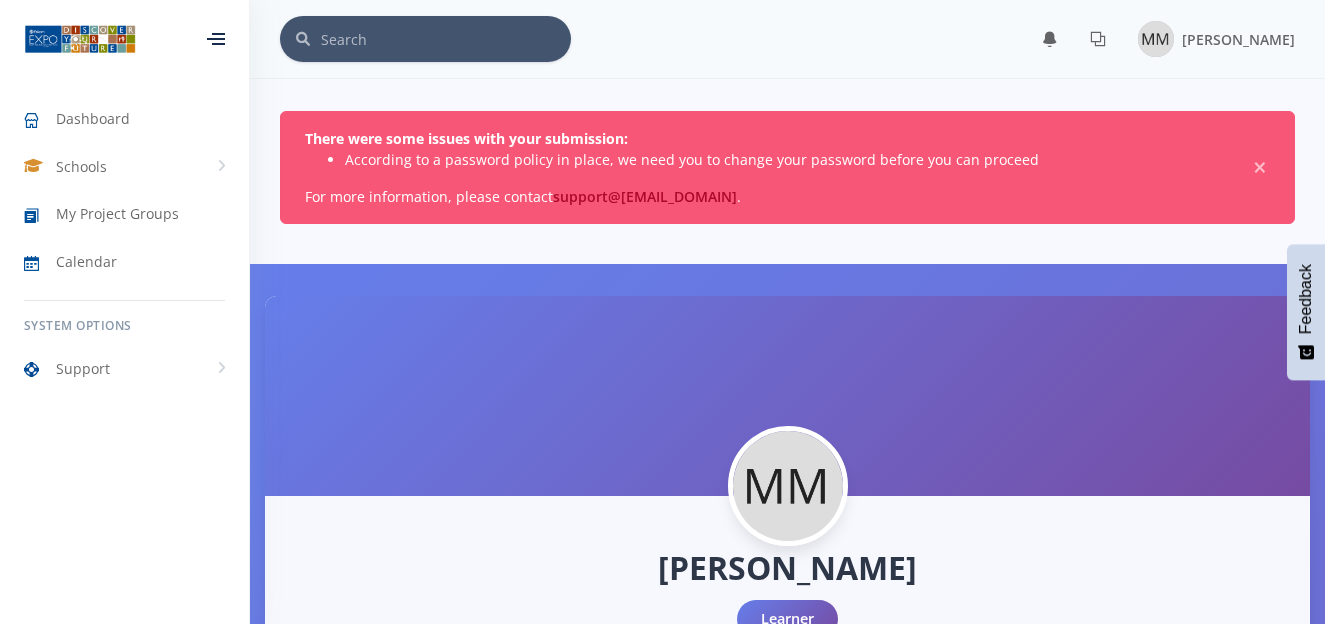 scroll, scrollTop: 0, scrollLeft: 0, axis: both 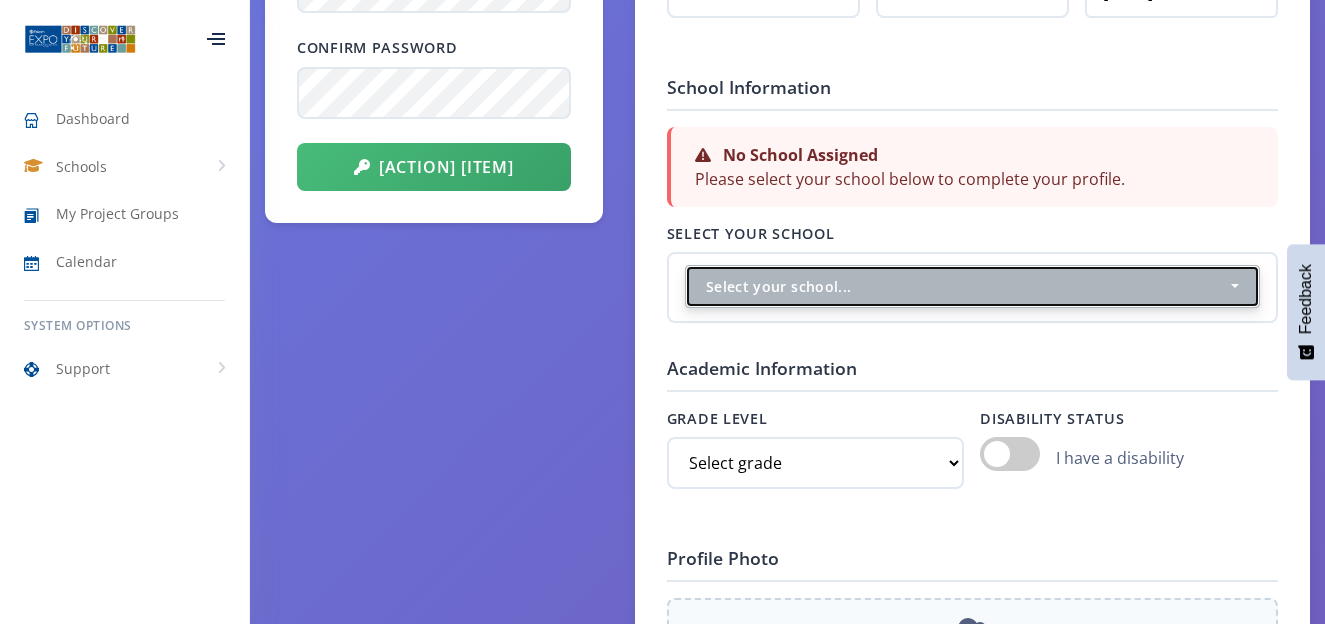 click on "Select your school..." at bounding box center [972, 286] 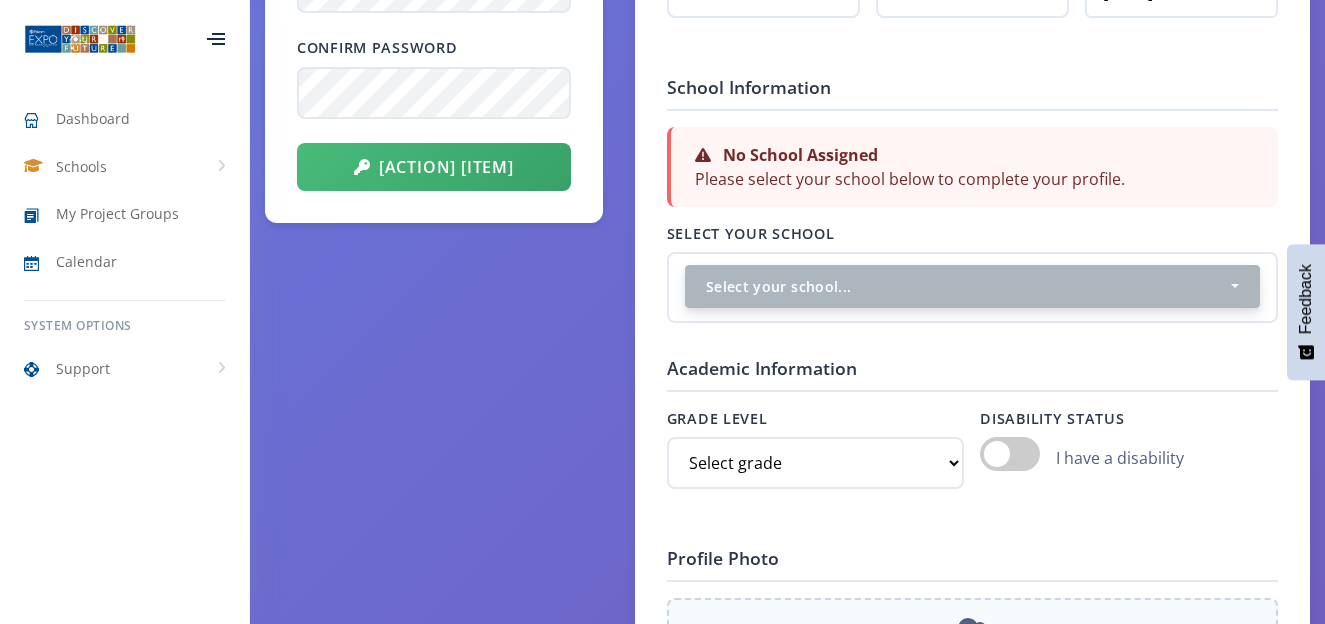 scroll, scrollTop: 869, scrollLeft: 0, axis: vertical 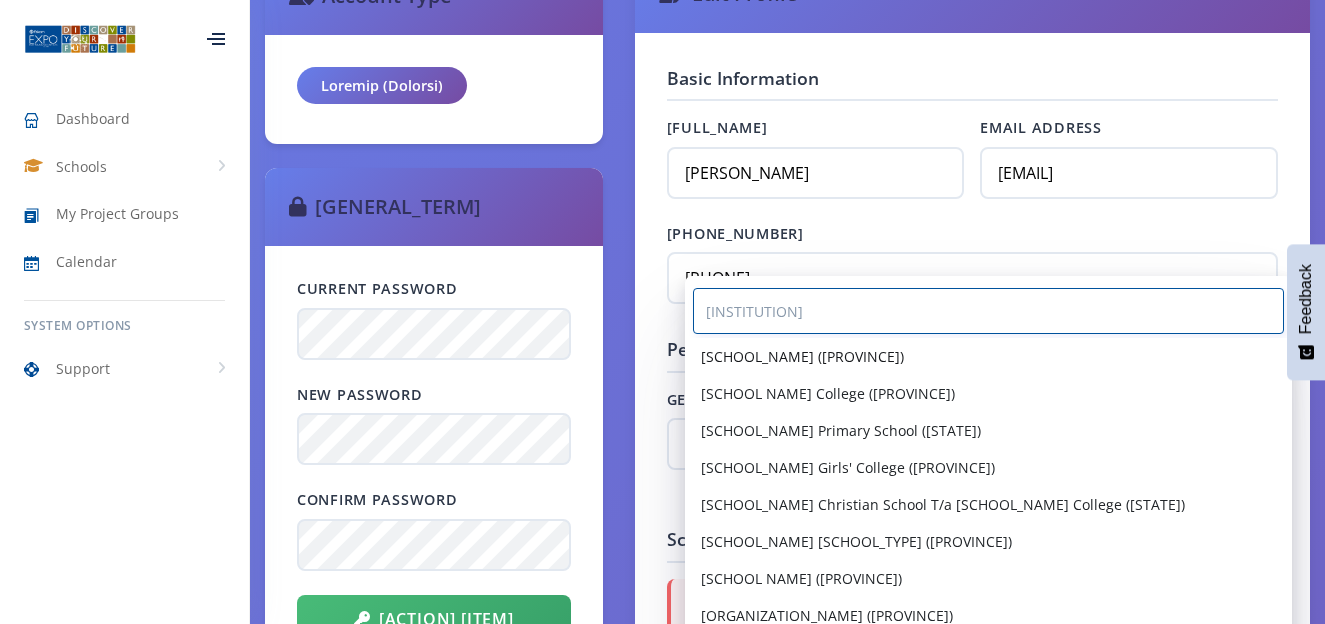 type on "colleg" 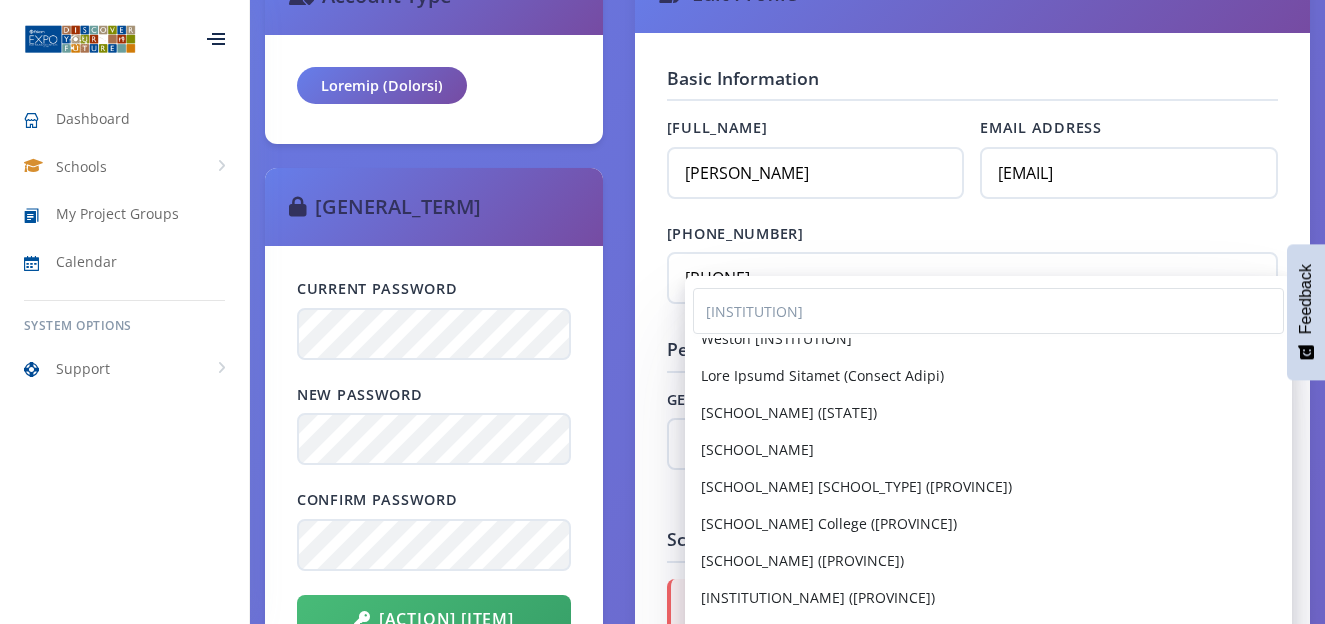 scroll, scrollTop: 874, scrollLeft: 0, axis: vertical 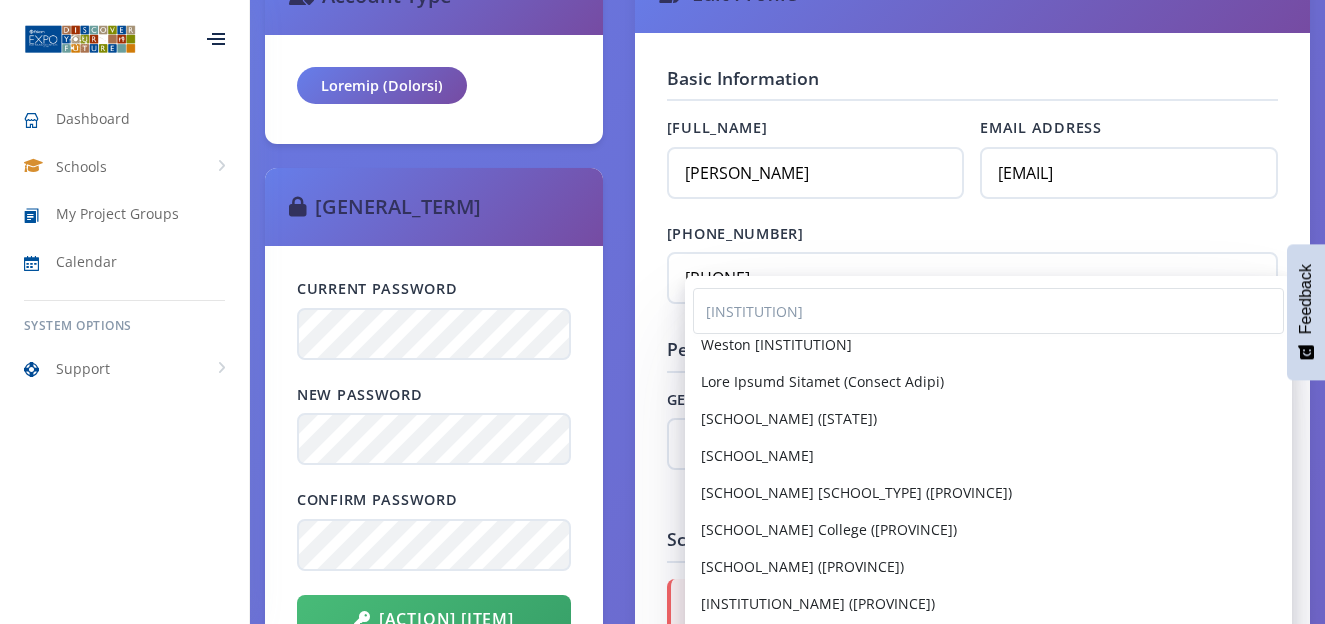 click on "Phone Number" at bounding box center [972, 234] 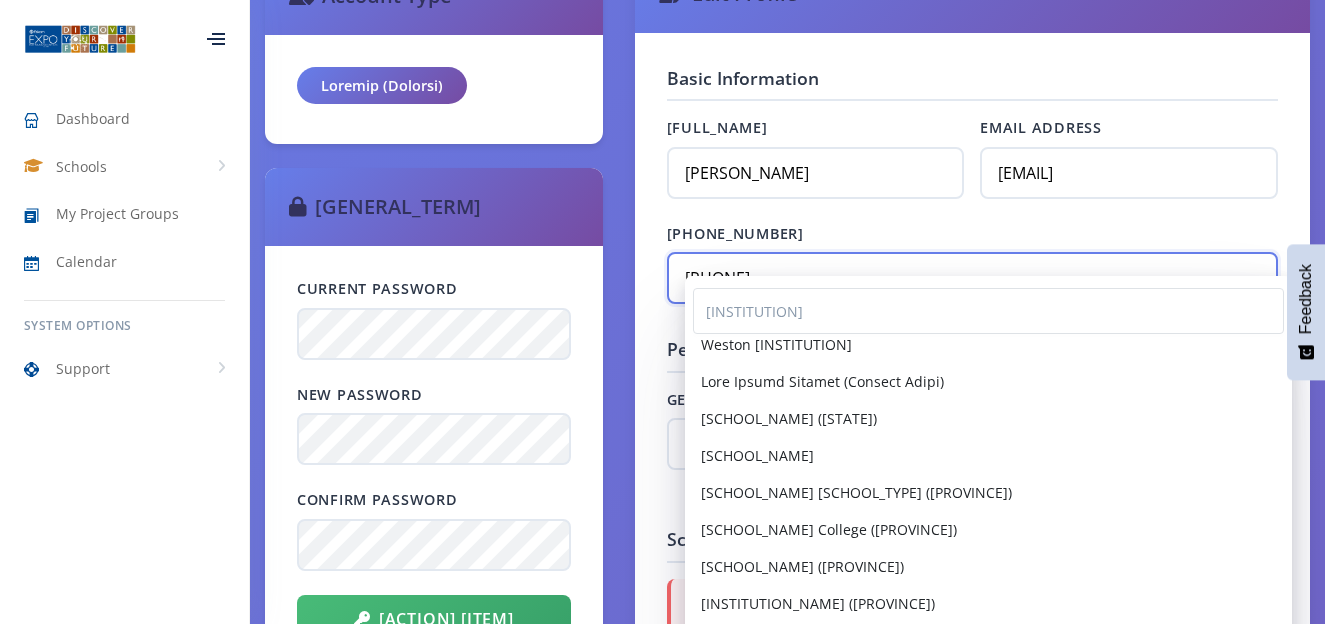 click on "0634267591" at bounding box center [972, 278] 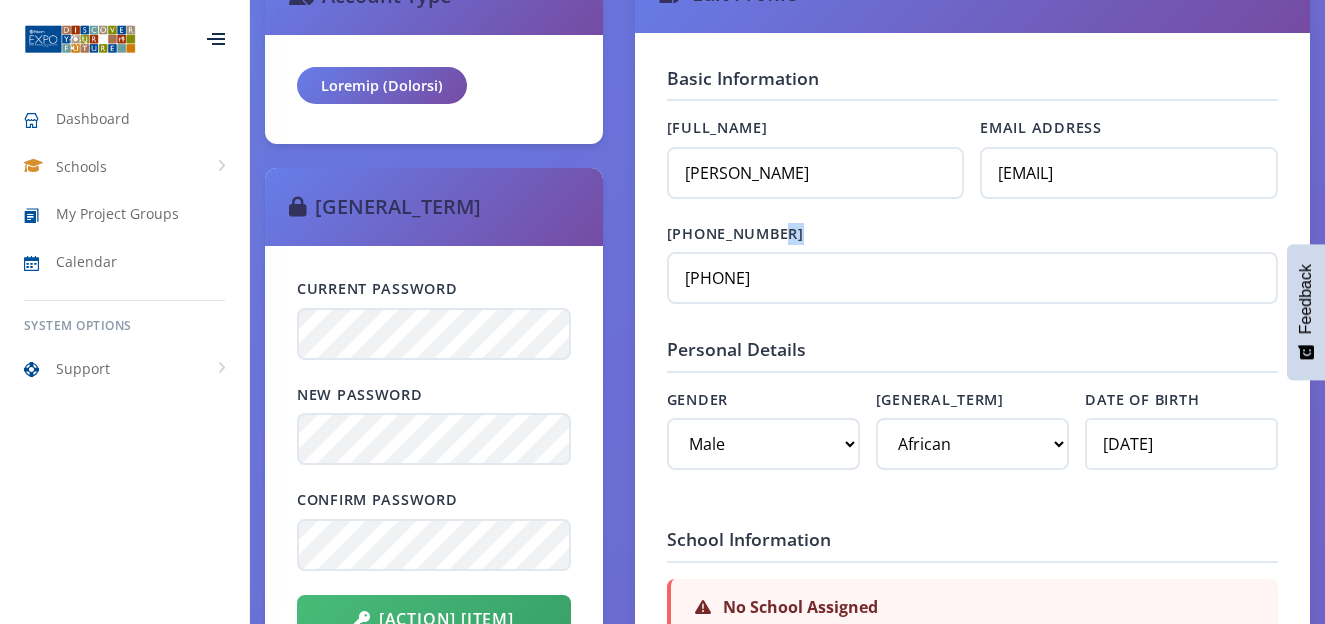 click on "Phone Number" at bounding box center [972, 234] 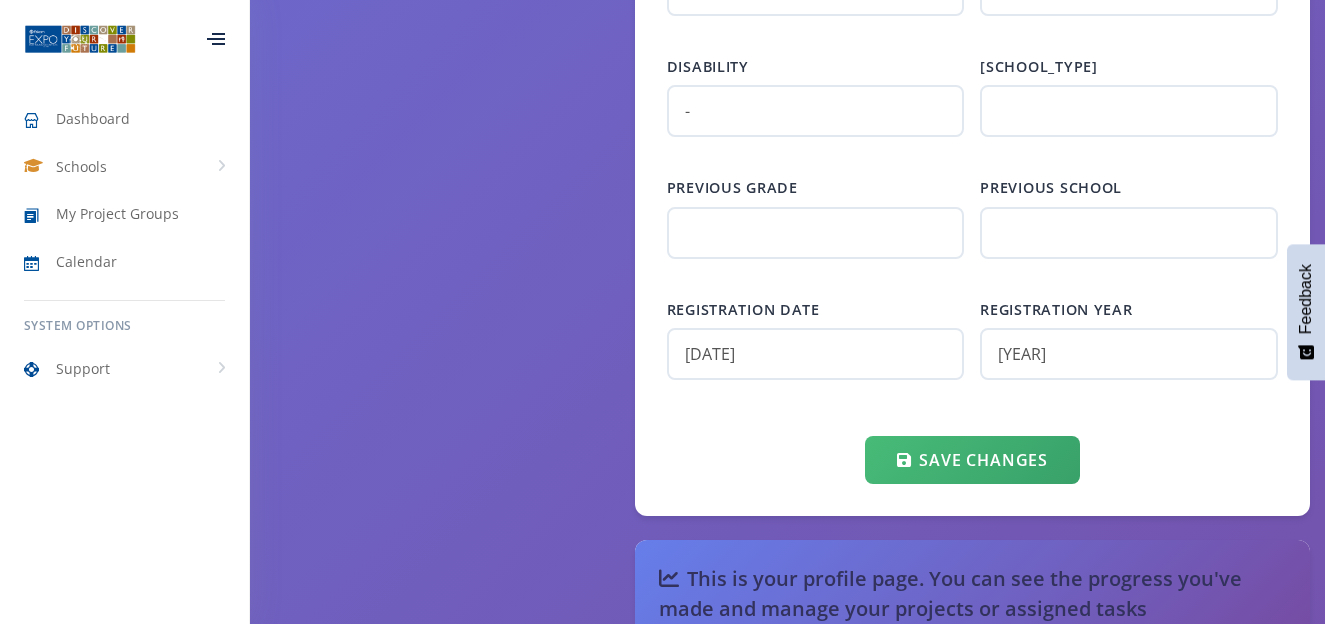 scroll, scrollTop: 2343, scrollLeft: 0, axis: vertical 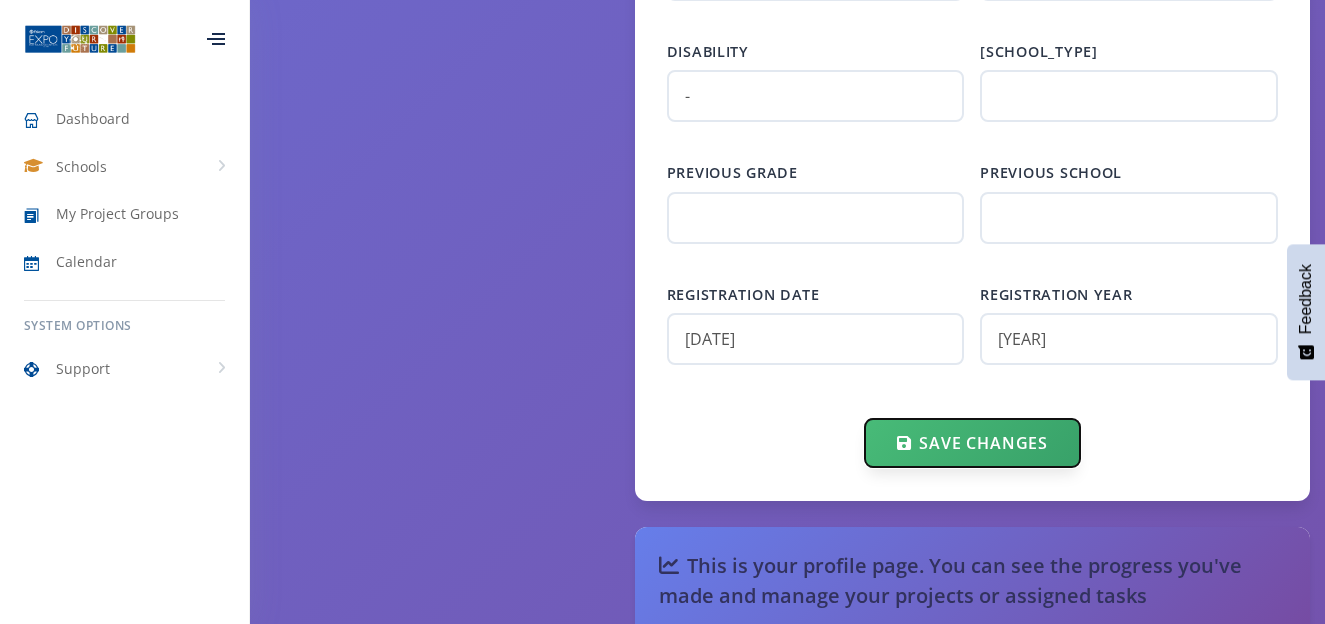 click on "Save Changes" at bounding box center [972, 443] 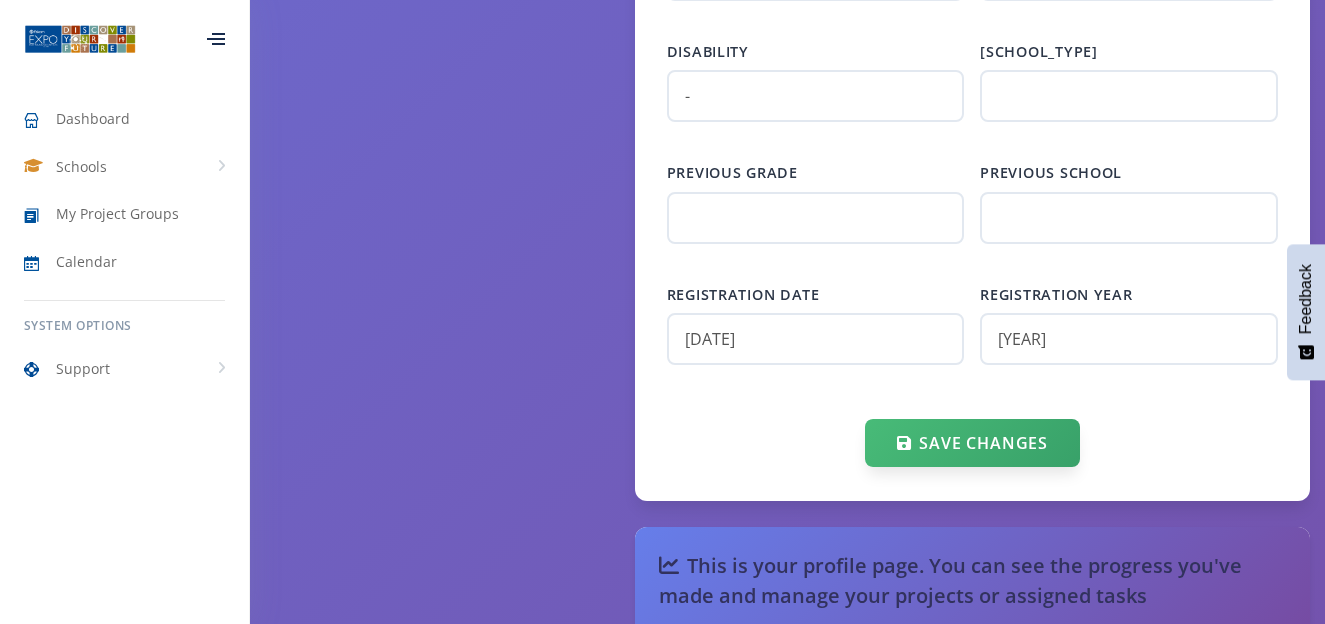scroll, scrollTop: 1575, scrollLeft: 0, axis: vertical 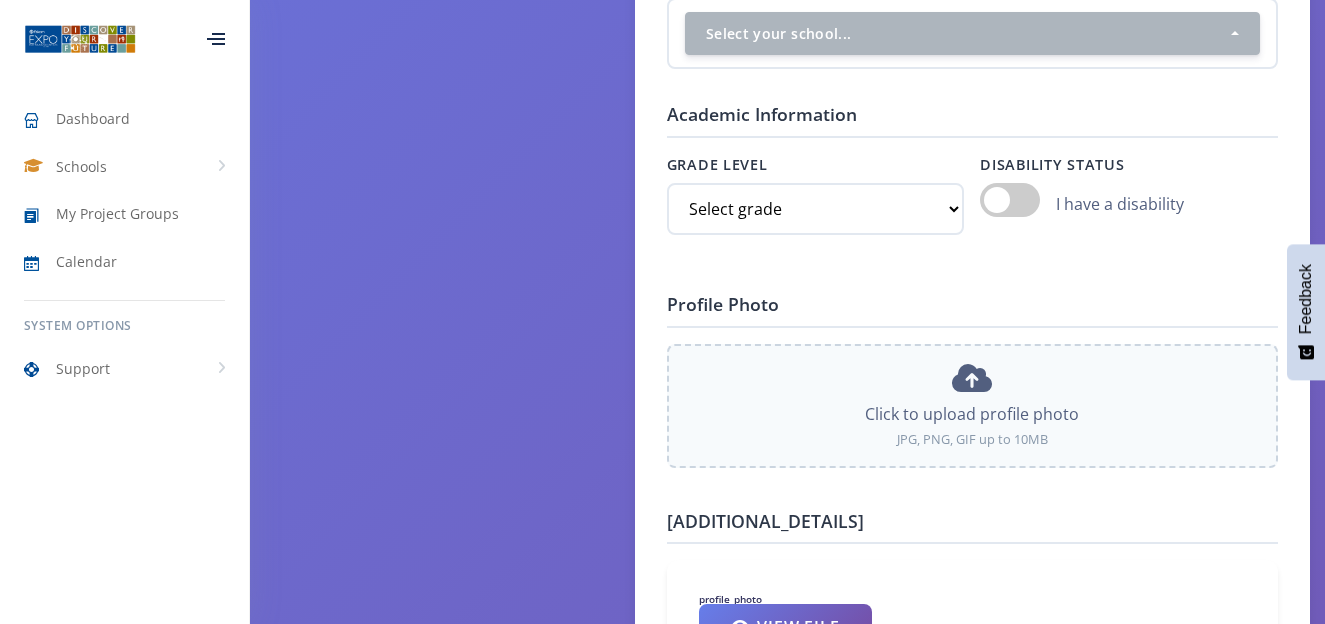 click on "Basic Information
Full Name
Msunguri Ntokoto Mkasi
Email Address
sungimkasi@gmail.com
Phone Number
0634267591" at bounding box center (972, 298) 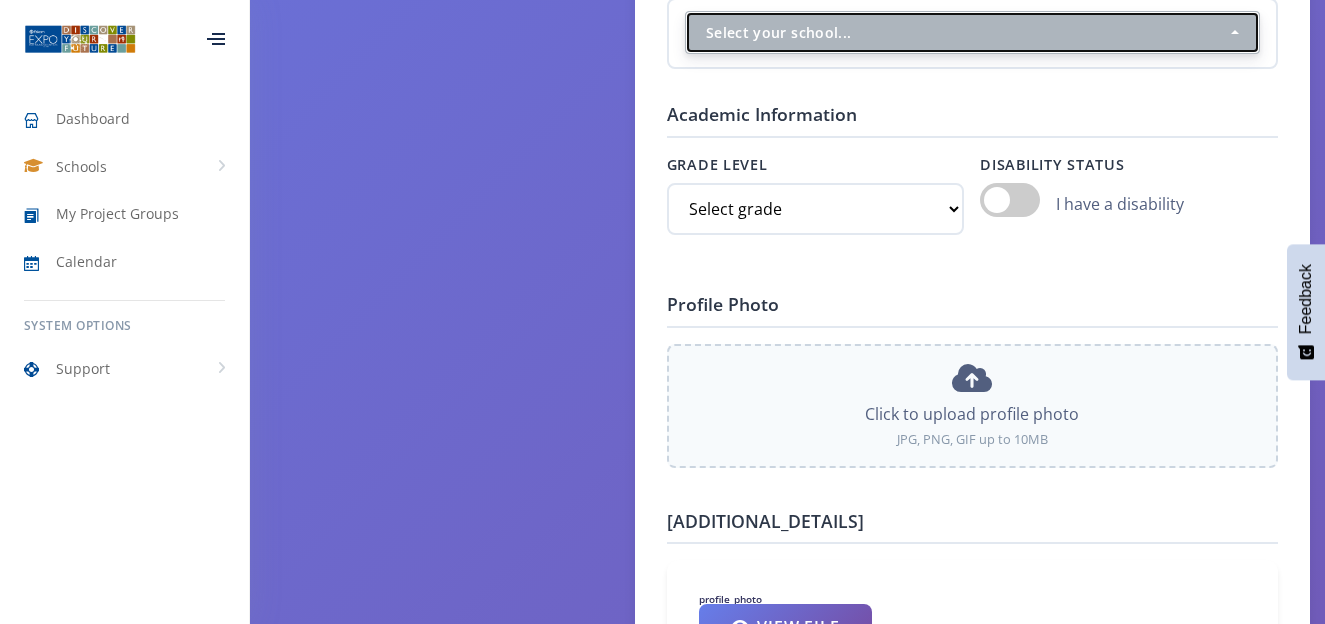 click on "Select your school..." at bounding box center [967, 32] 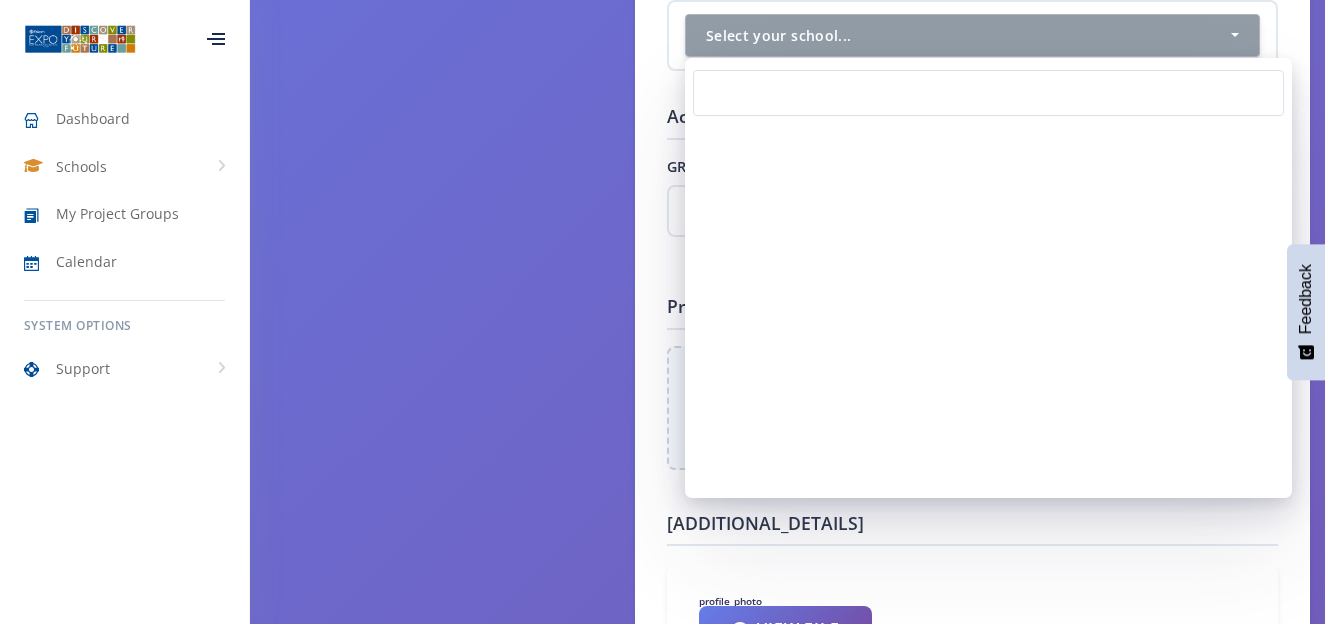 scroll, scrollTop: 81471, scrollLeft: 0, axis: vertical 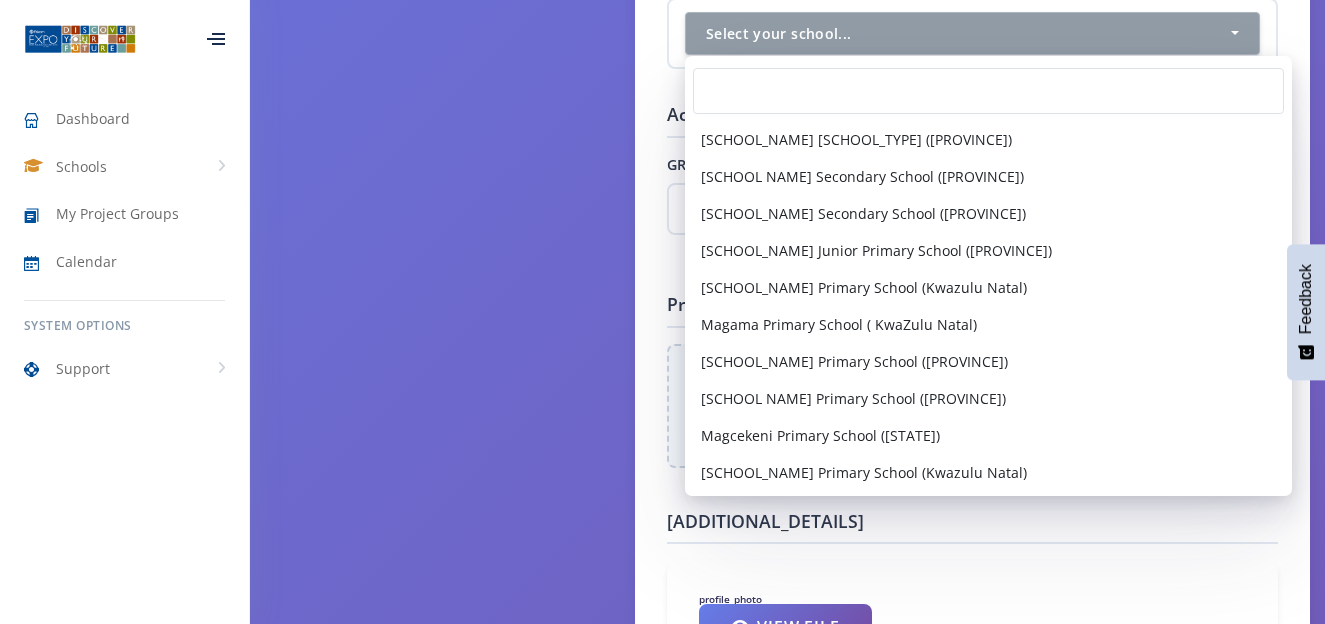 click on "Basic Information
Full Name
Msunguri Ntokoto Mkasi
Email Address
sungimkasi@gmail.com
Phone Number
0634267591" at bounding box center (972, 298) 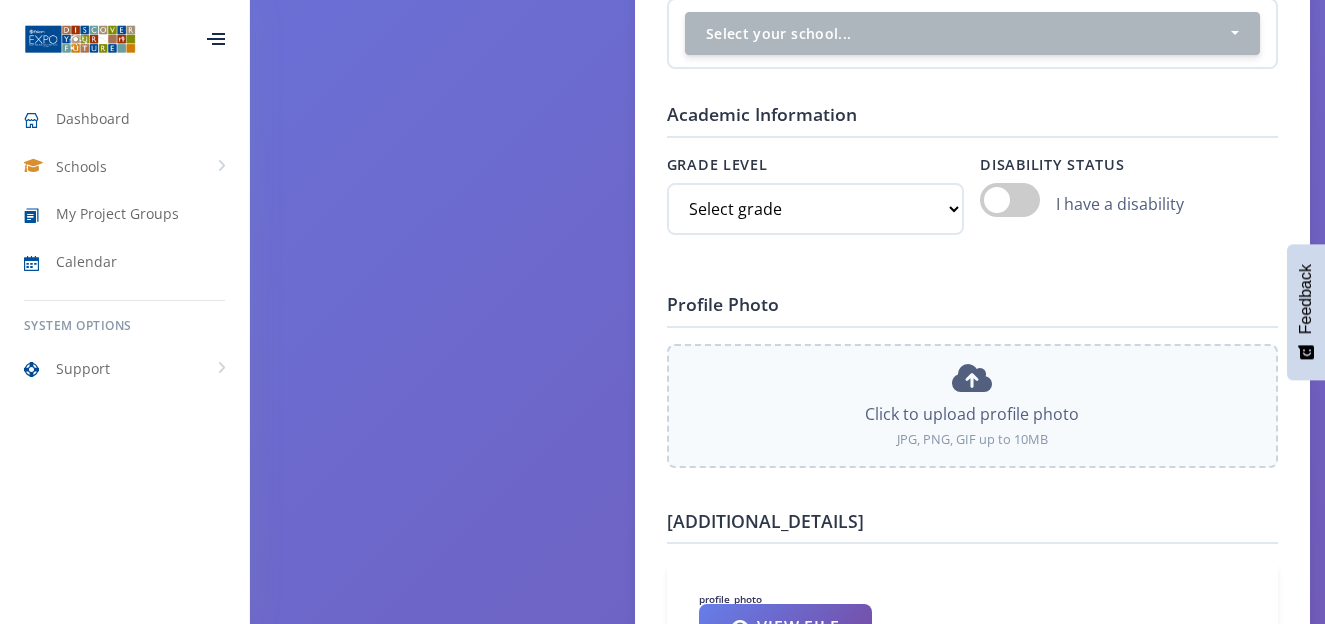 scroll, scrollTop: 0, scrollLeft: 0, axis: both 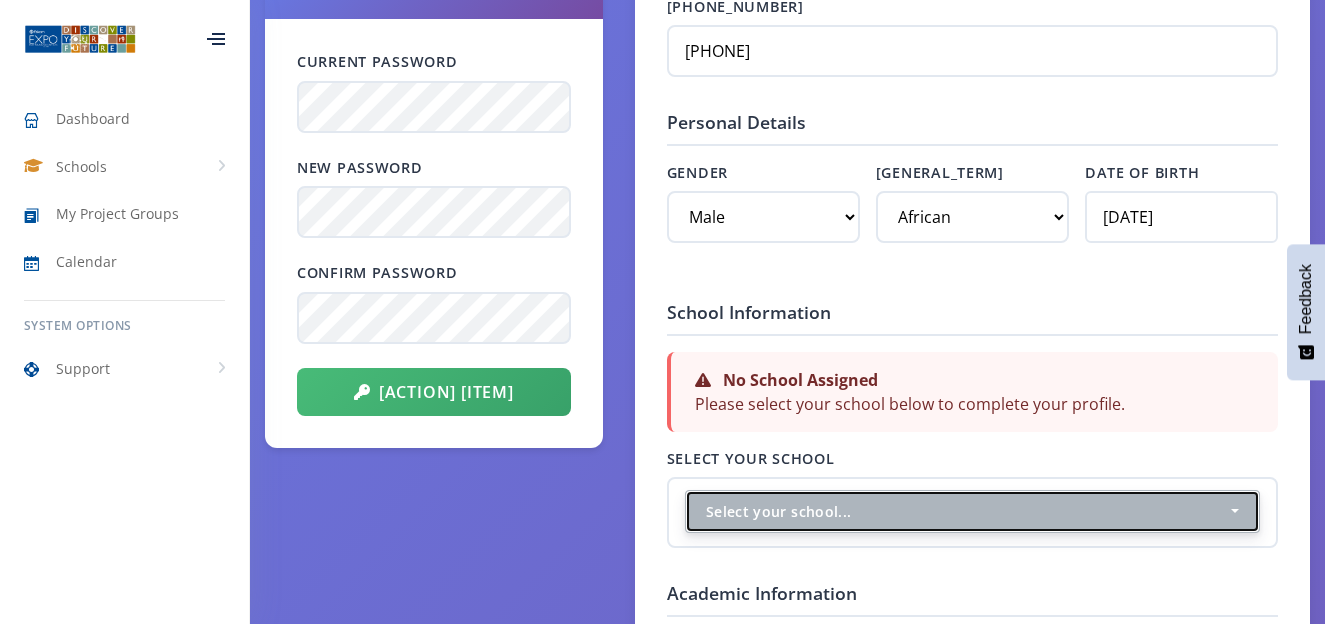 click on "Select your school..." at bounding box center (967, 511) 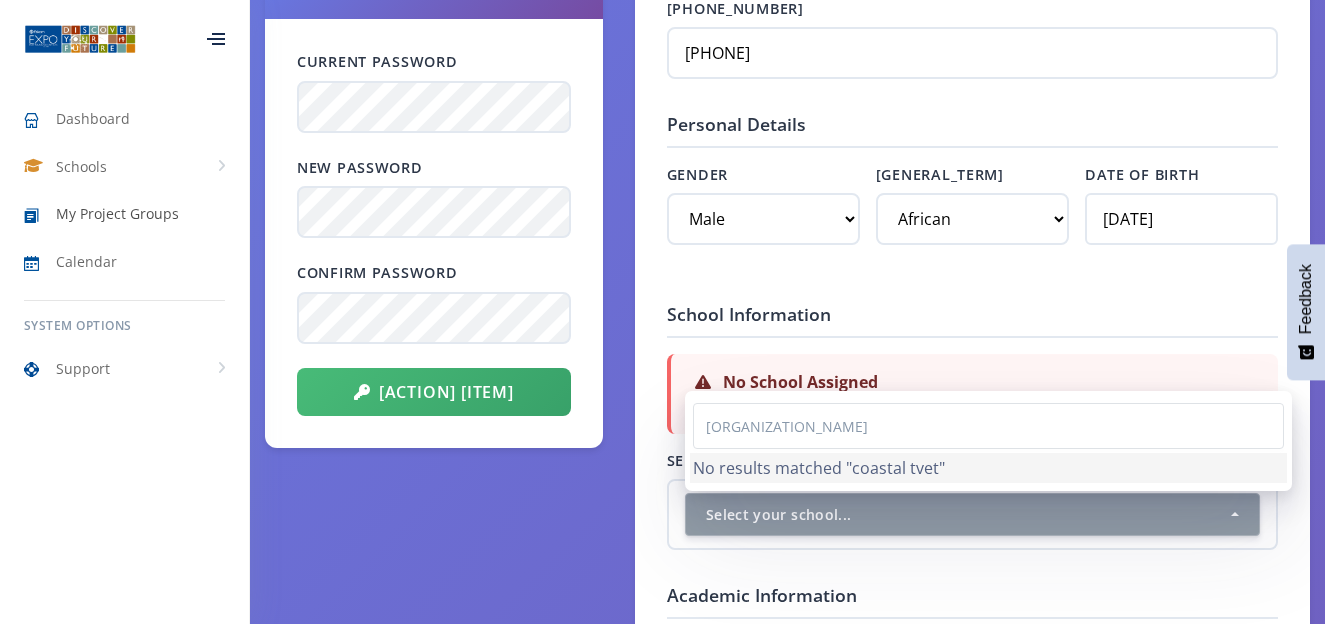 click on "My Project Groups" at bounding box center [117, 213] 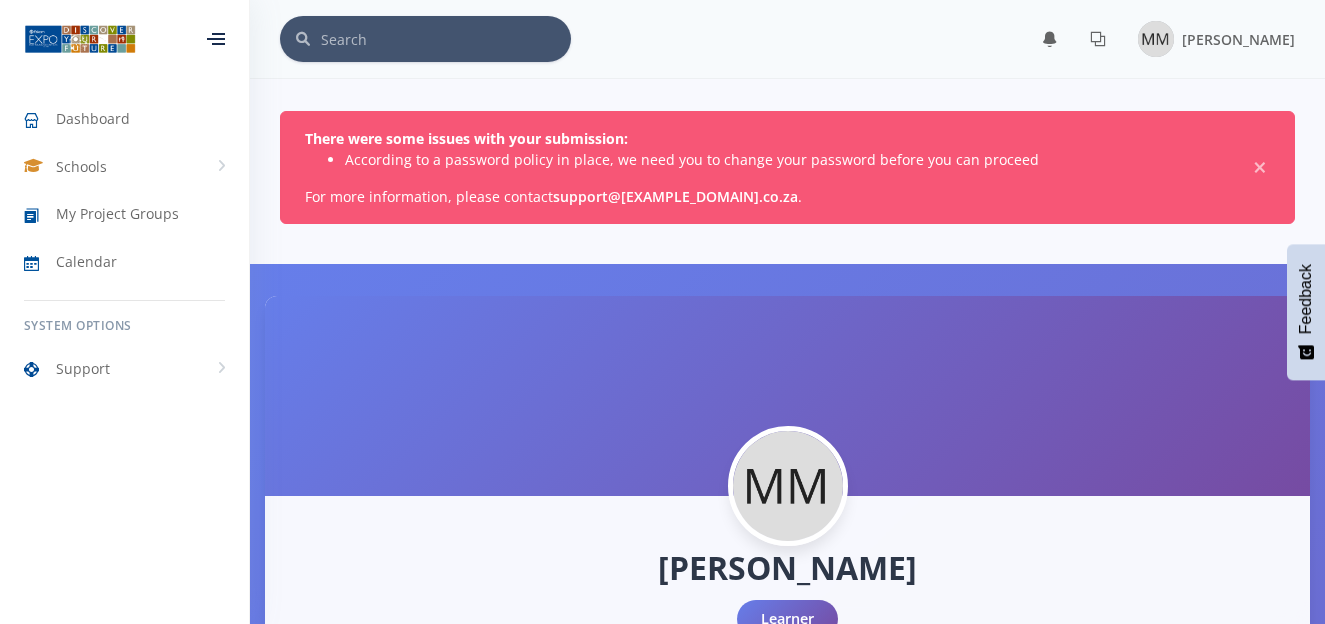 scroll, scrollTop: 0, scrollLeft: 0, axis: both 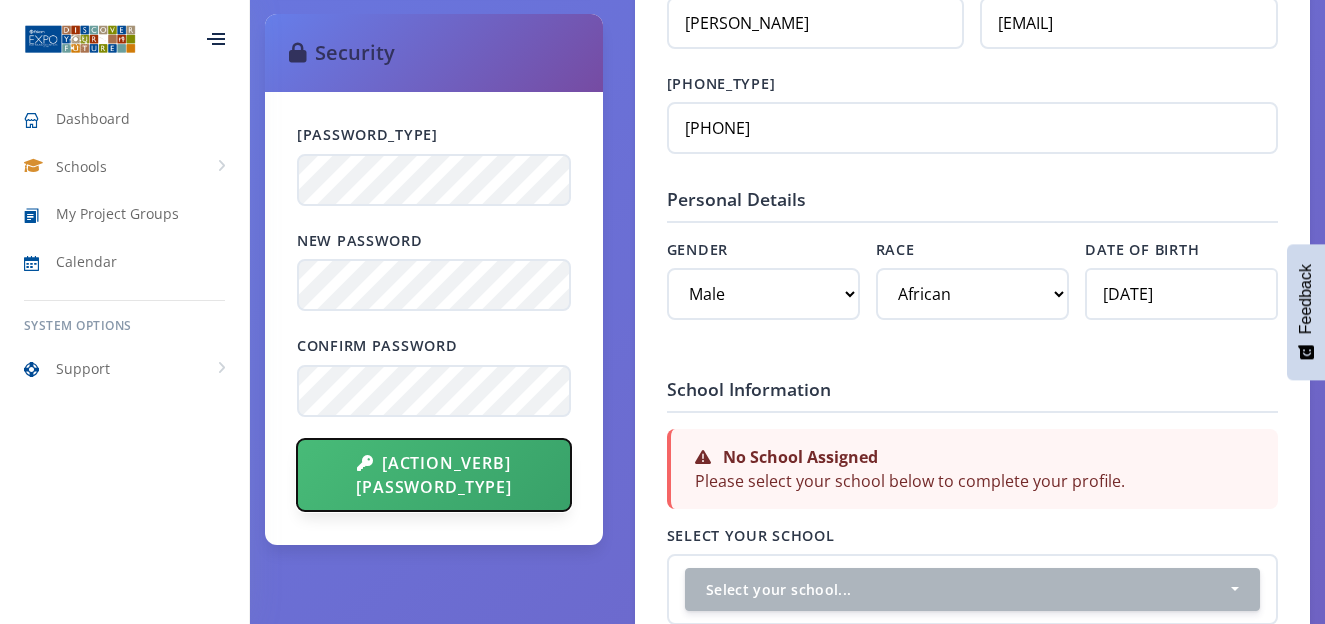 click on "[ACTION_VERB] [PASSWORD_TYPE]" at bounding box center (434, 475) 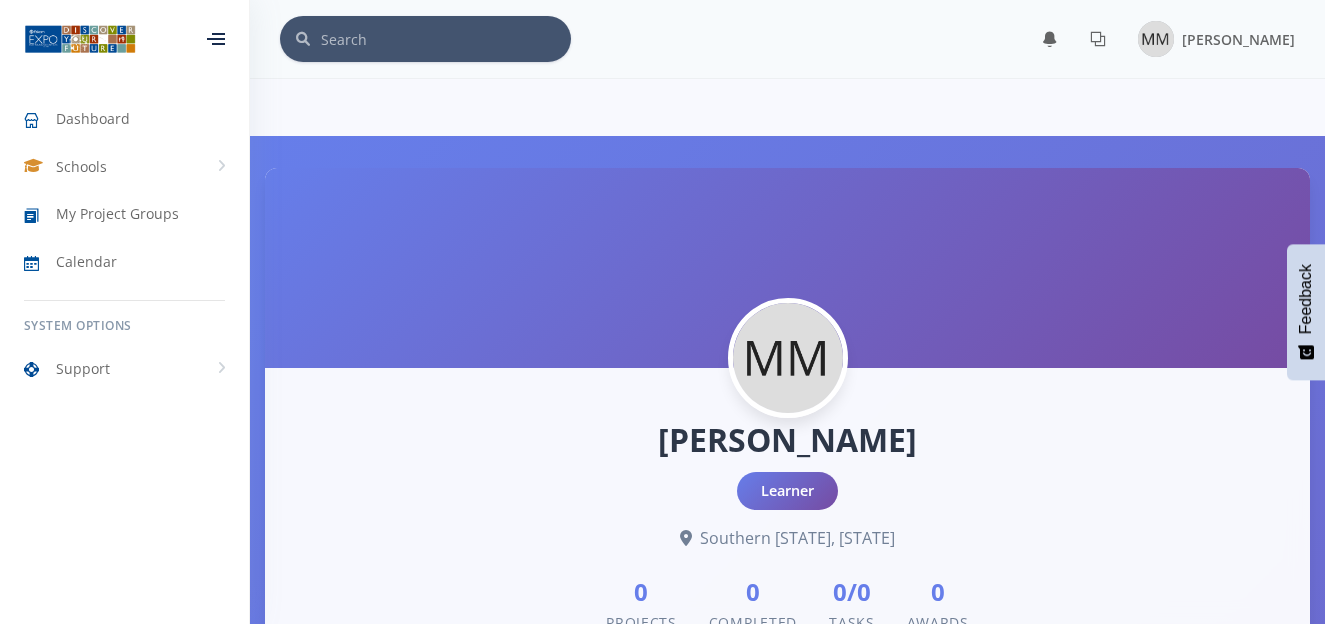 scroll, scrollTop: 0, scrollLeft: 0, axis: both 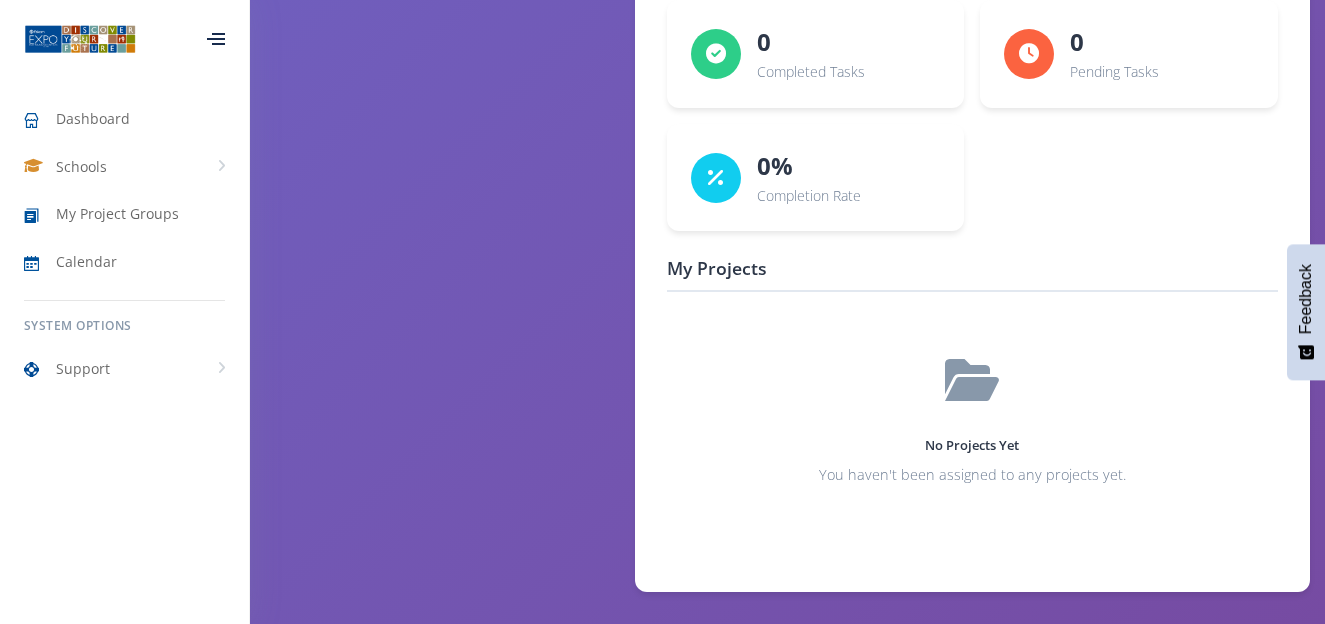 click at bounding box center [216, 39] 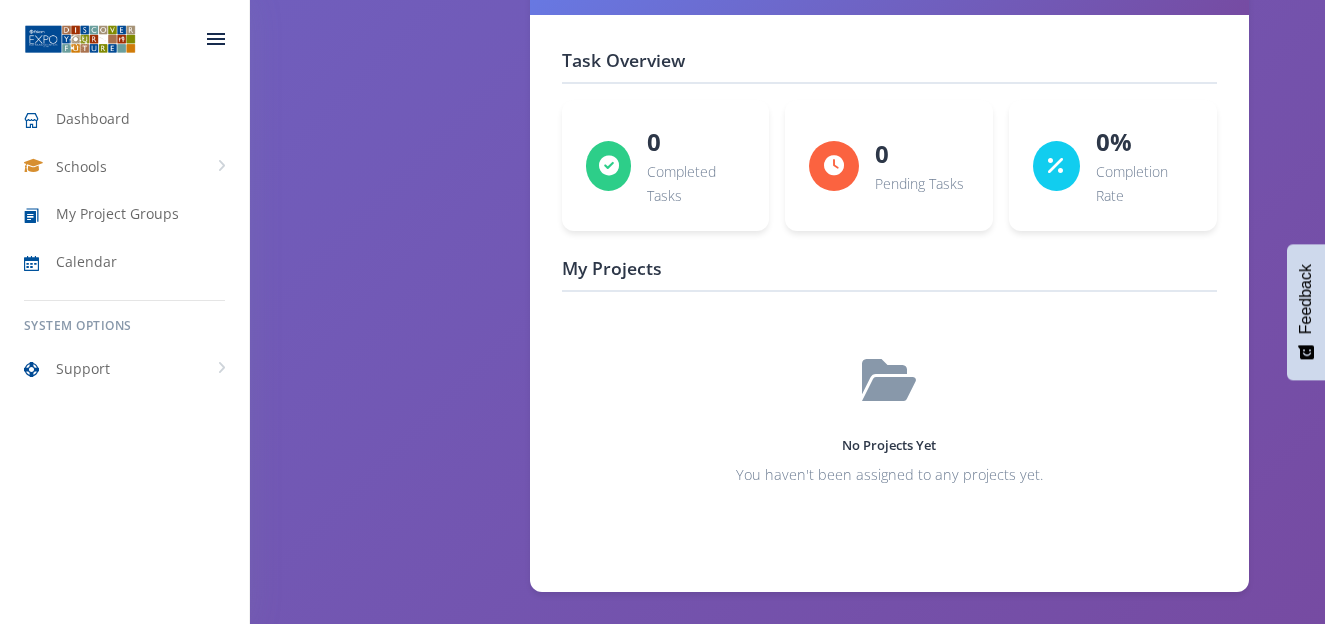 scroll, scrollTop: 2835, scrollLeft: 0, axis: vertical 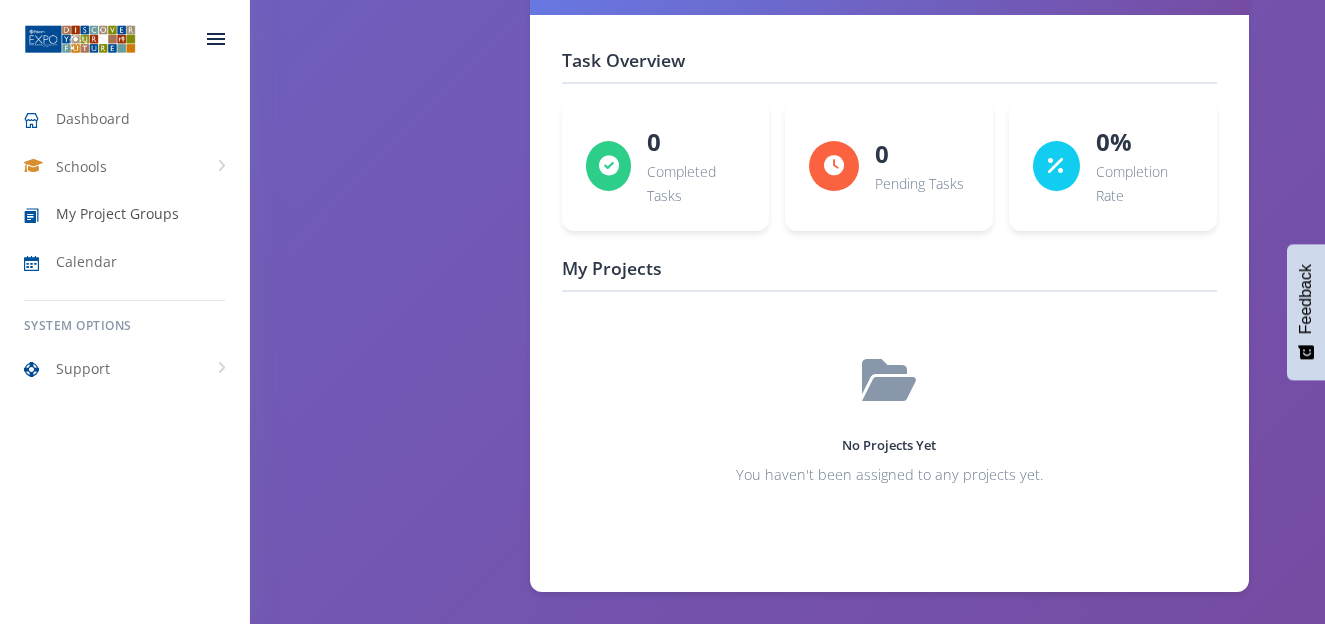 click on "My Project Groups" at bounding box center (117, 213) 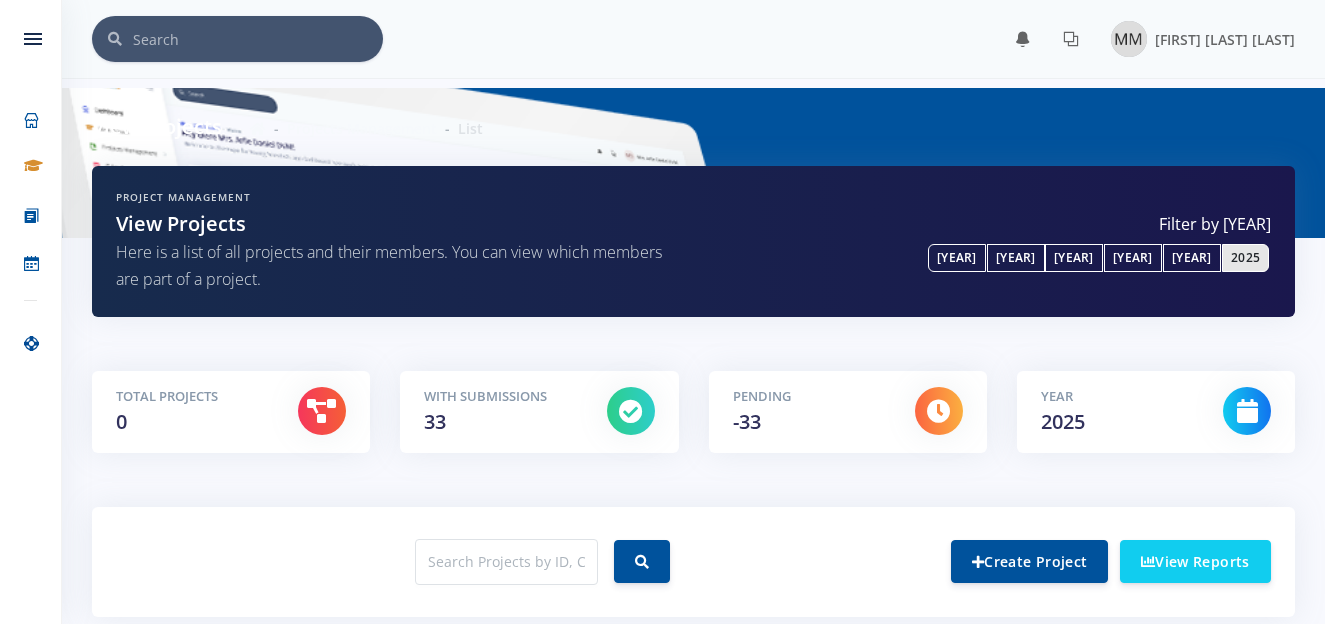 scroll, scrollTop: 0, scrollLeft: 0, axis: both 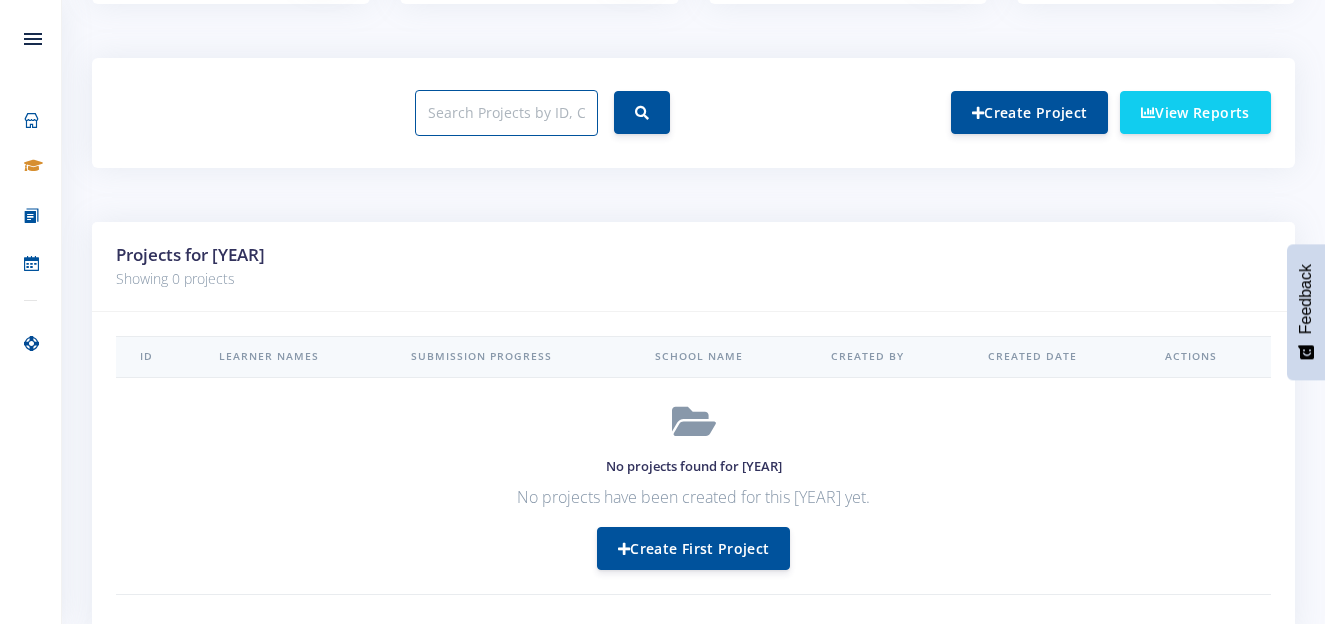 click at bounding box center [506, 113] 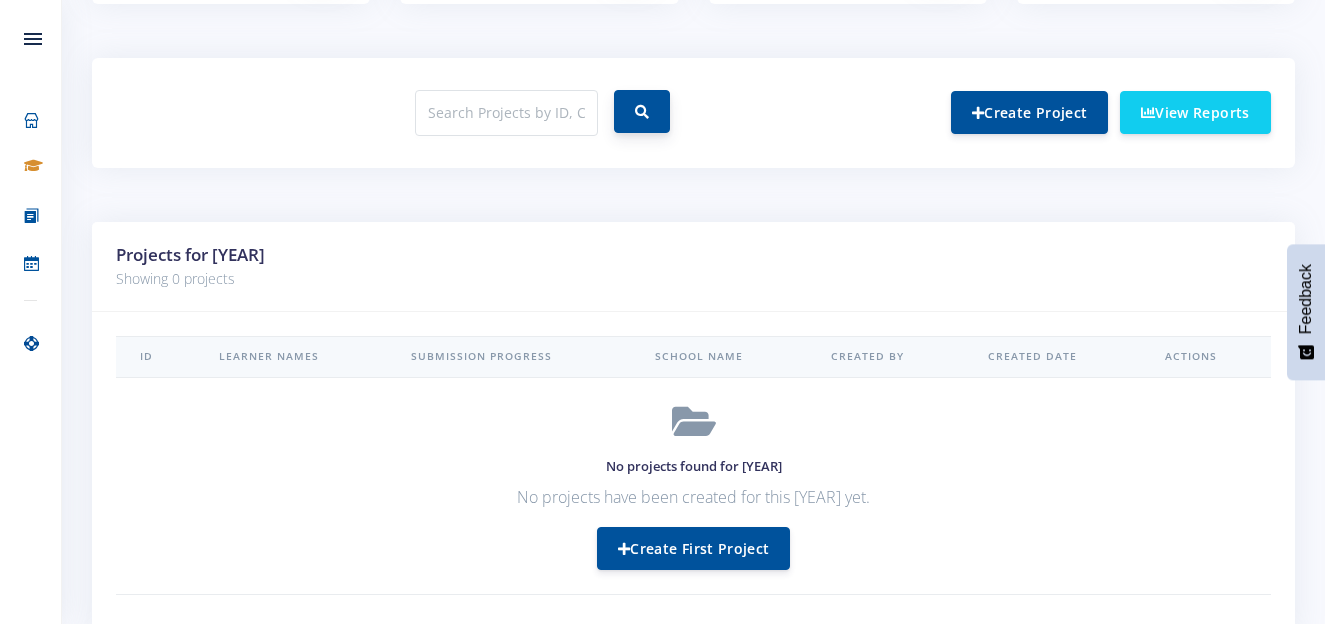 click at bounding box center (642, 112) 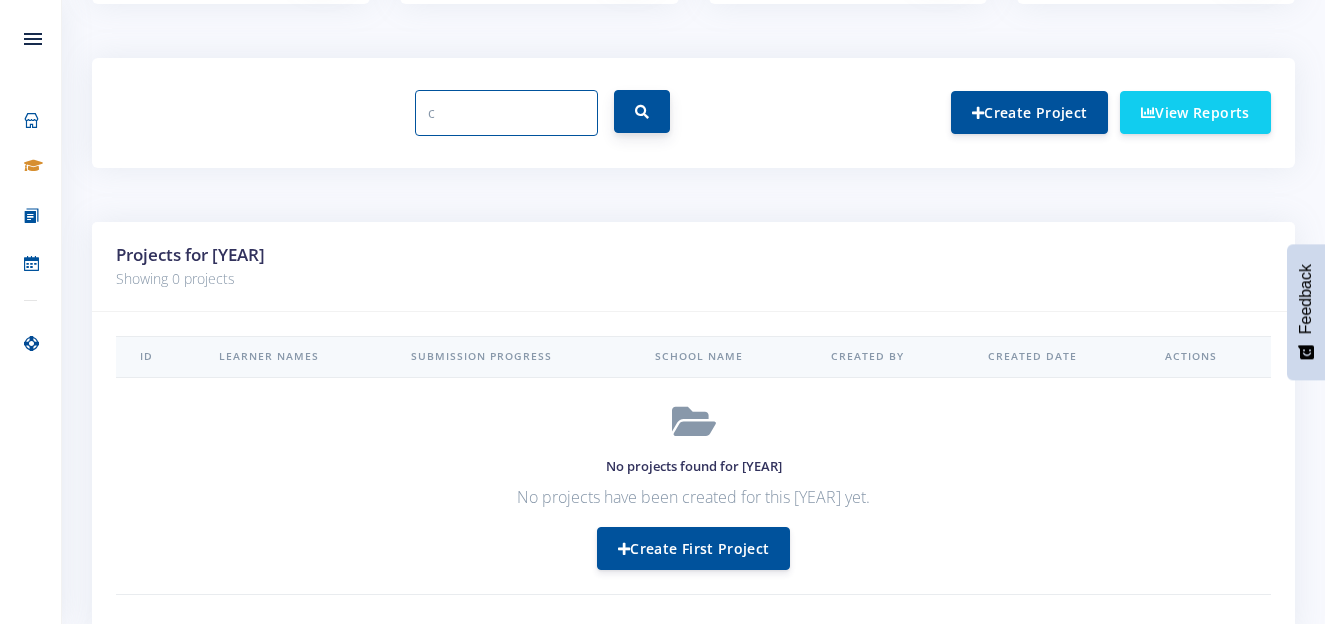 type on "c" 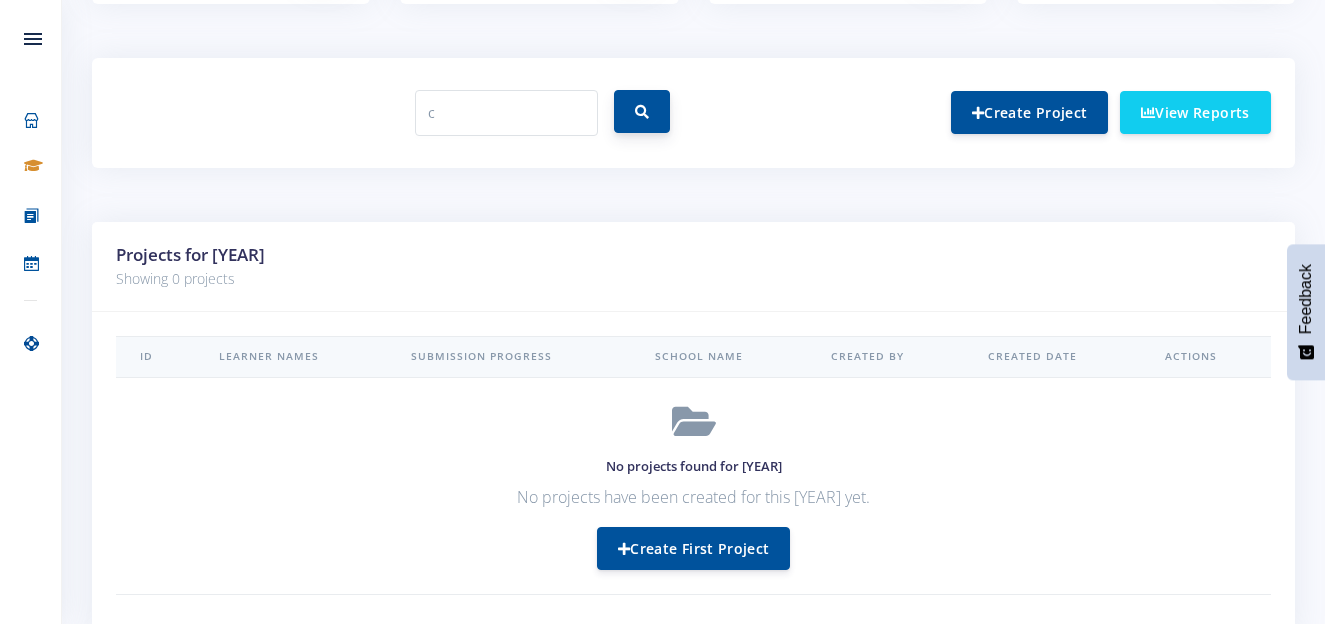 click at bounding box center [642, 111] 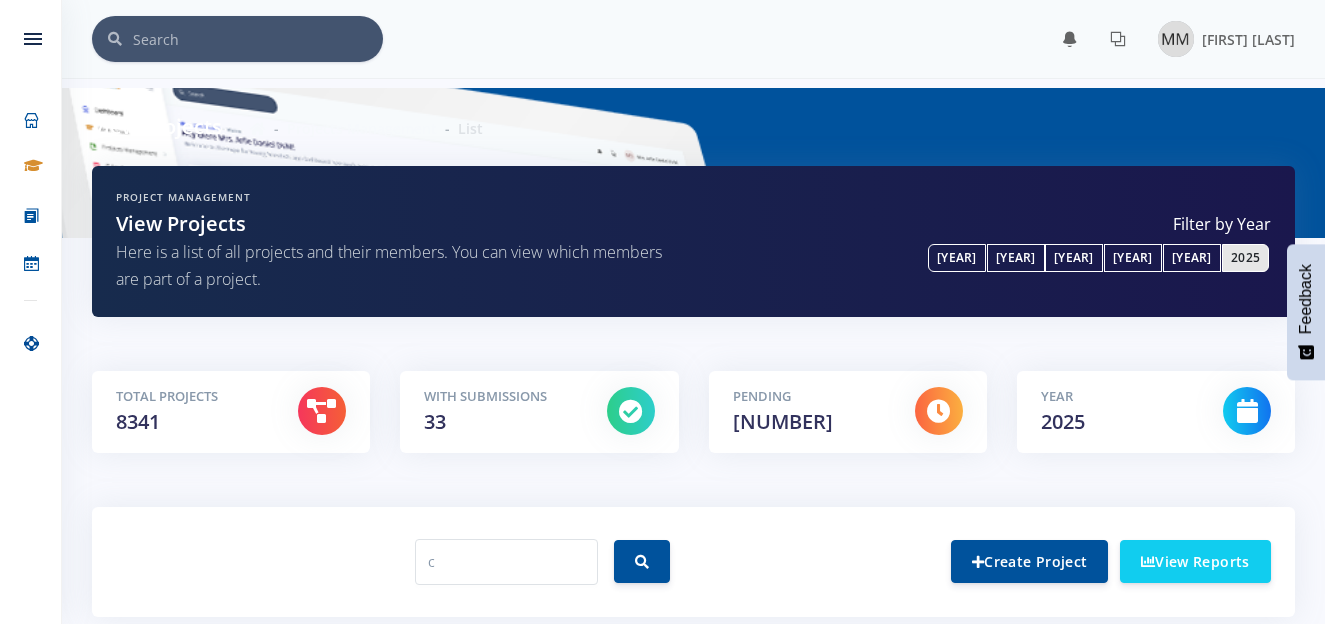 scroll, scrollTop: 0, scrollLeft: 0, axis: both 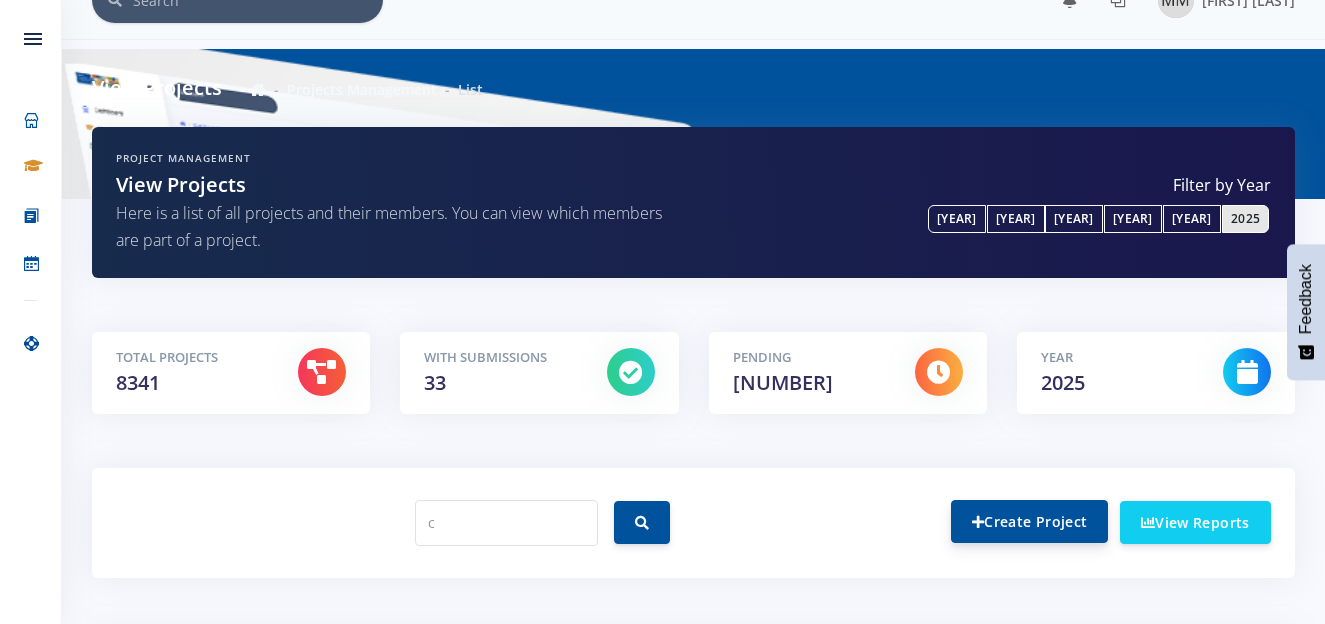 click on "Create Project" at bounding box center (1029, 521) 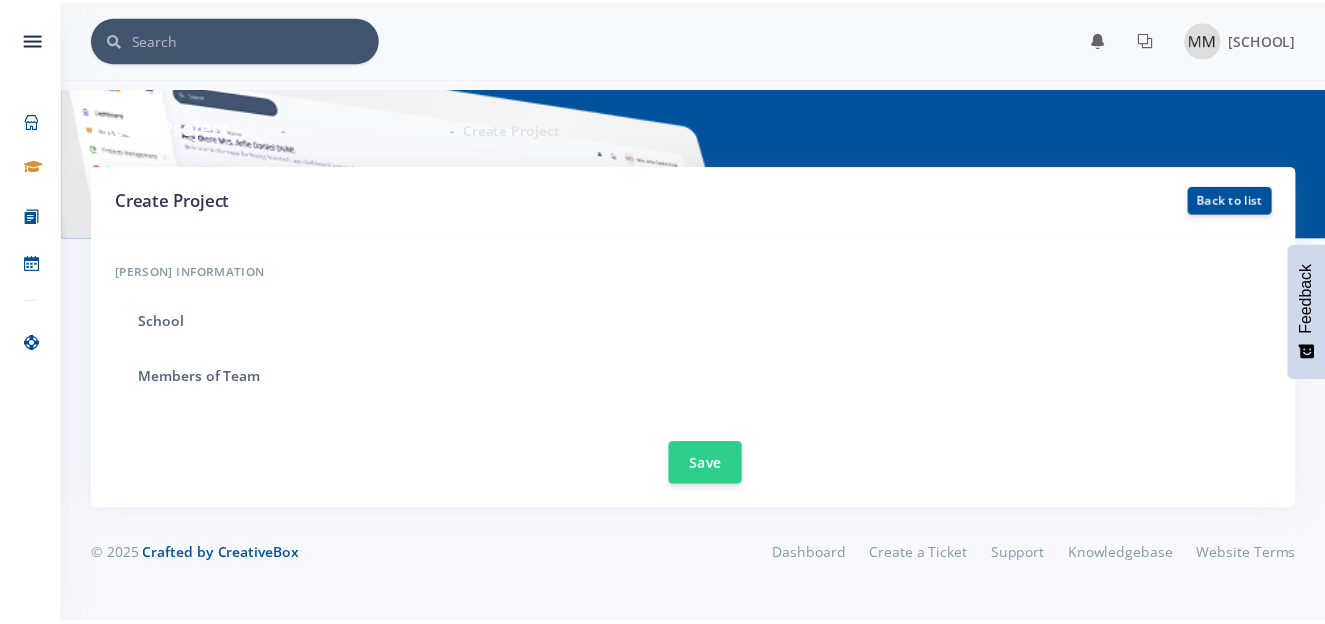 scroll, scrollTop: 0, scrollLeft: 0, axis: both 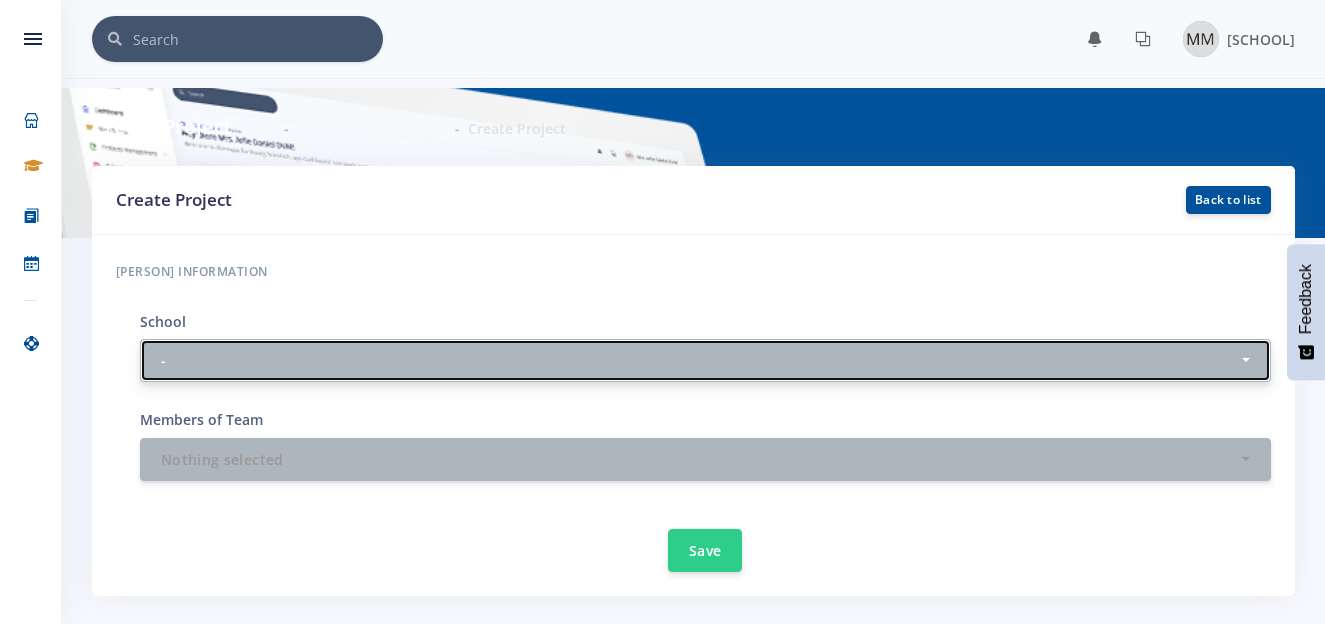 click on "-" at bounding box center (699, 360) 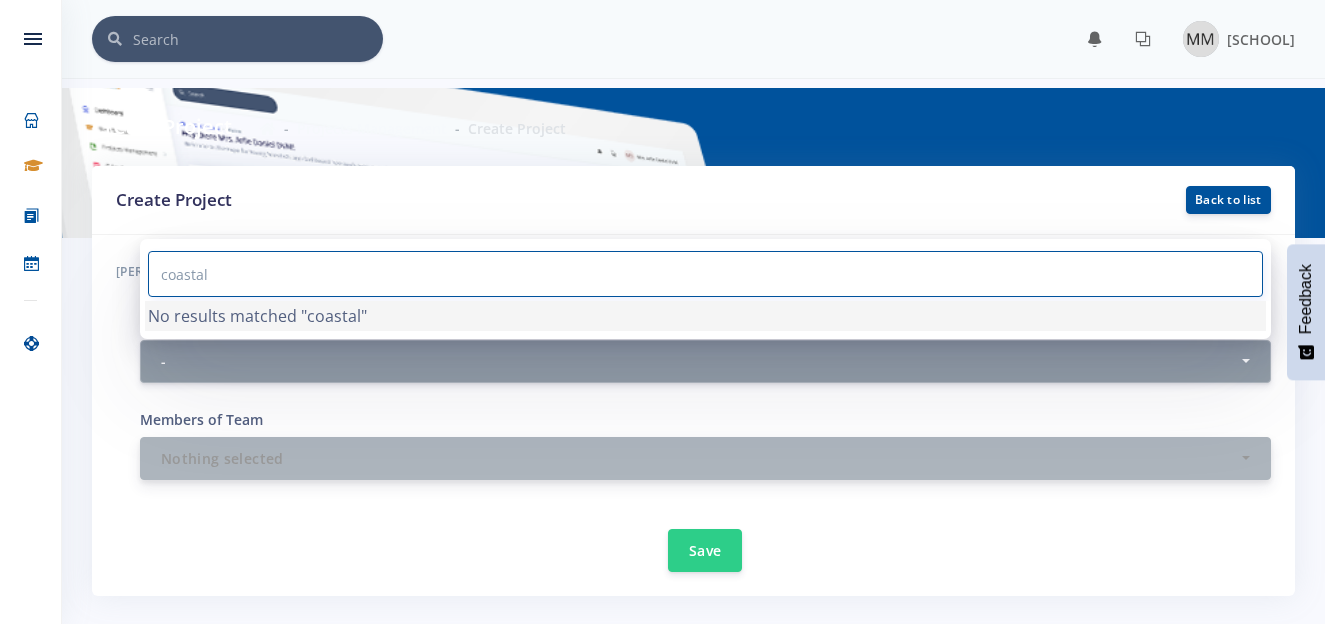 type on "coastal" 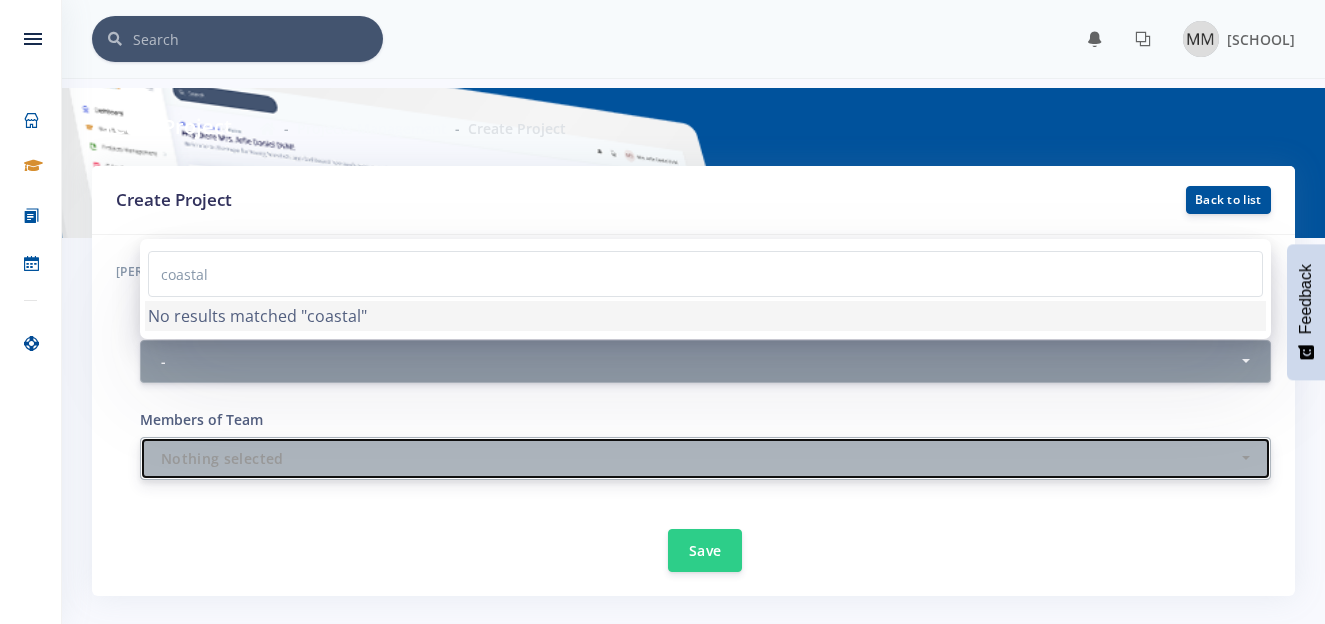 click on "Nothing selected" at bounding box center (705, 458) 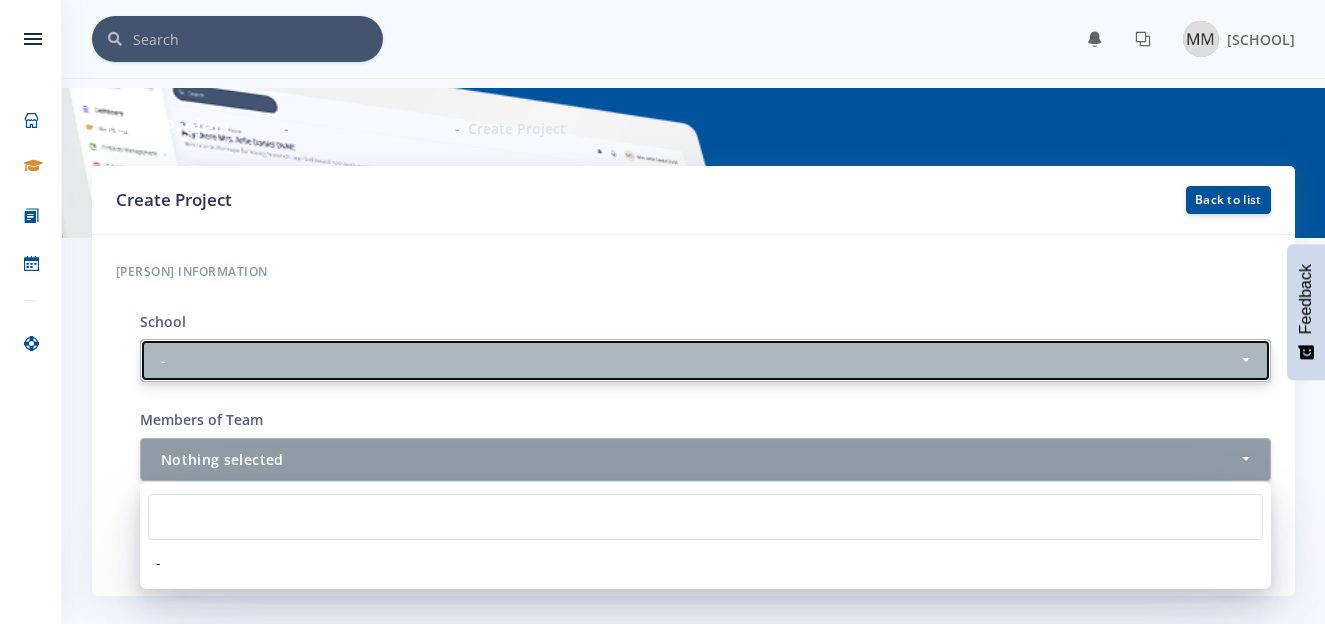 click on "-" at bounding box center [699, 360] 